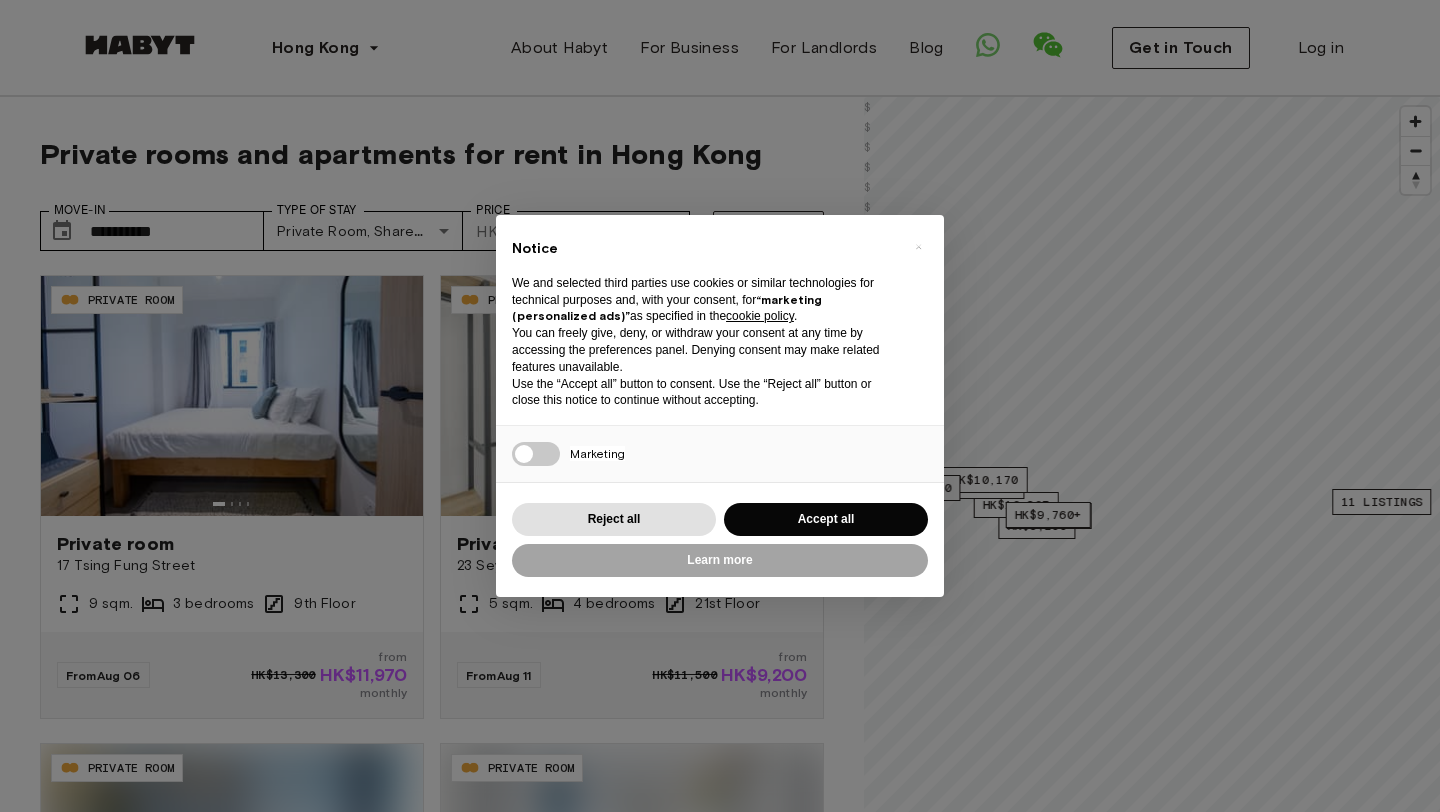 scroll, scrollTop: 0, scrollLeft: 0, axis: both 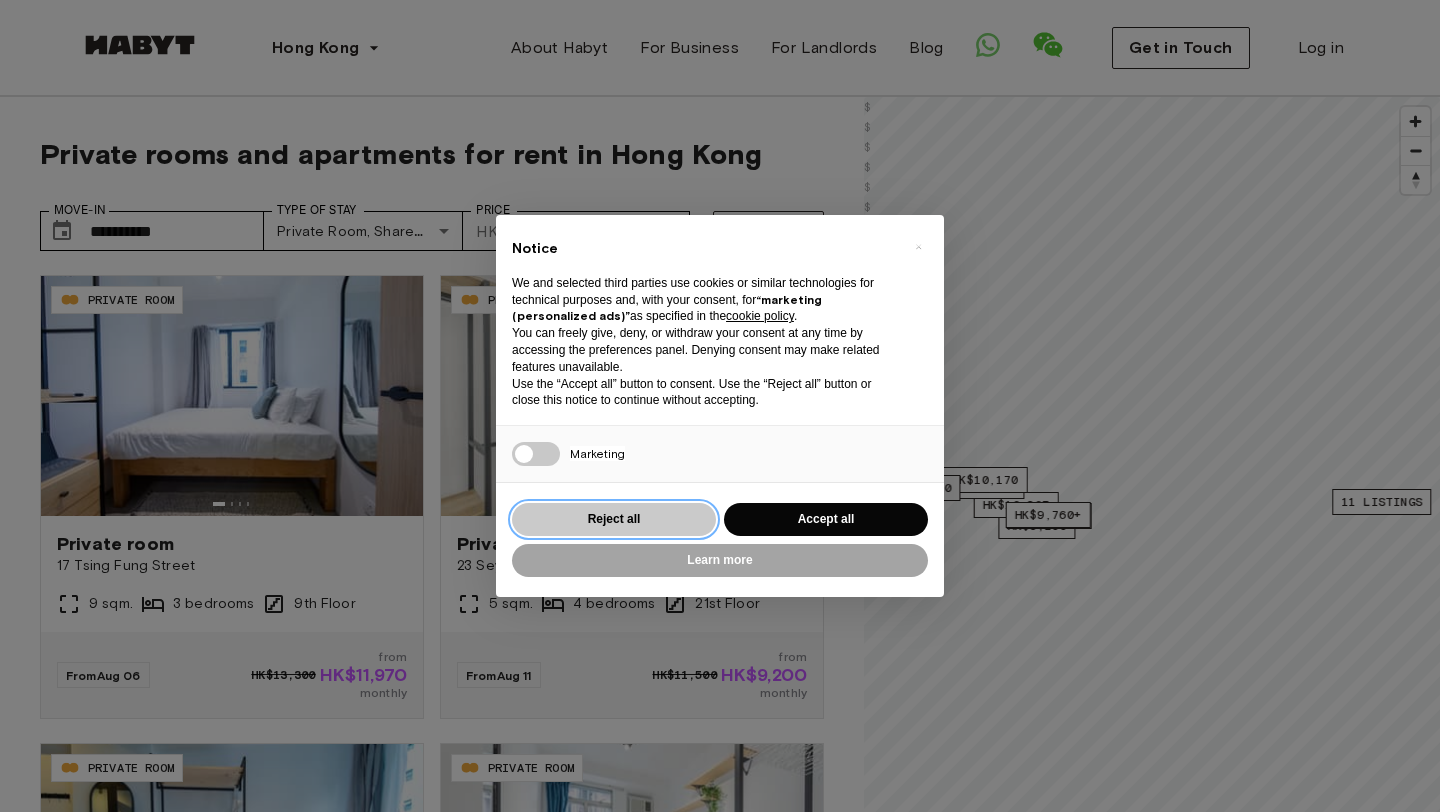 click on "Reject all" at bounding box center [614, 519] 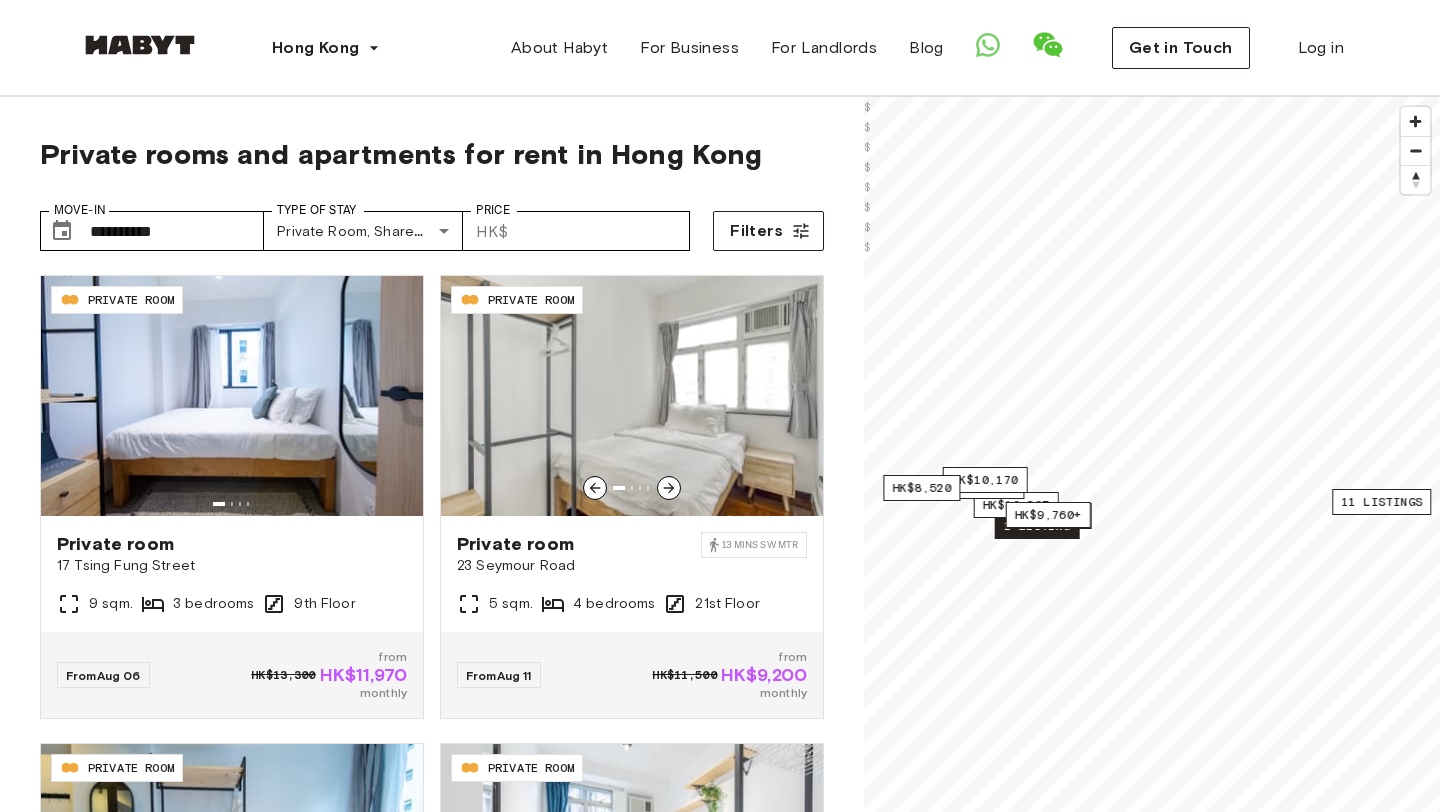 scroll, scrollTop: 0, scrollLeft: 0, axis: both 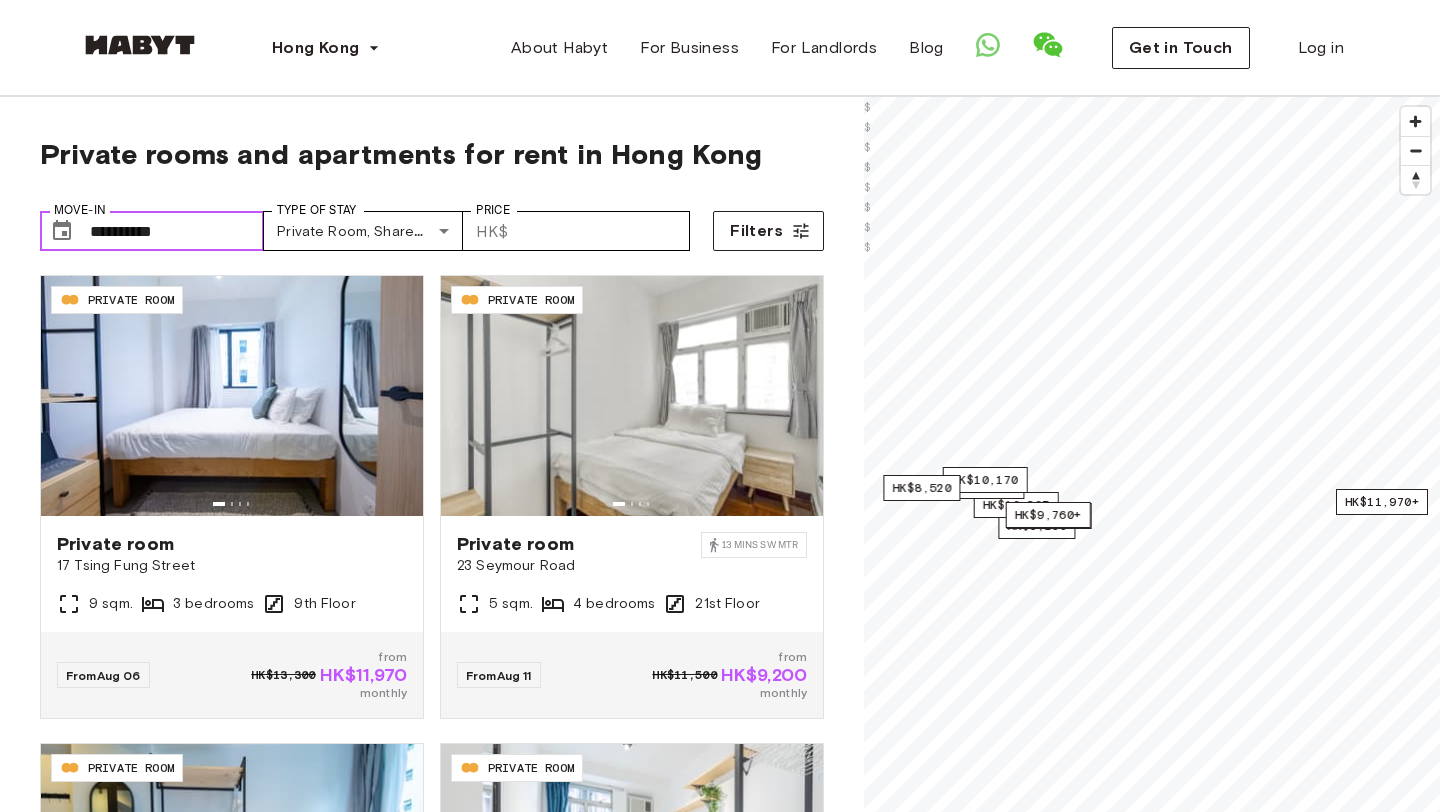 click on "**********" at bounding box center (177, 231) 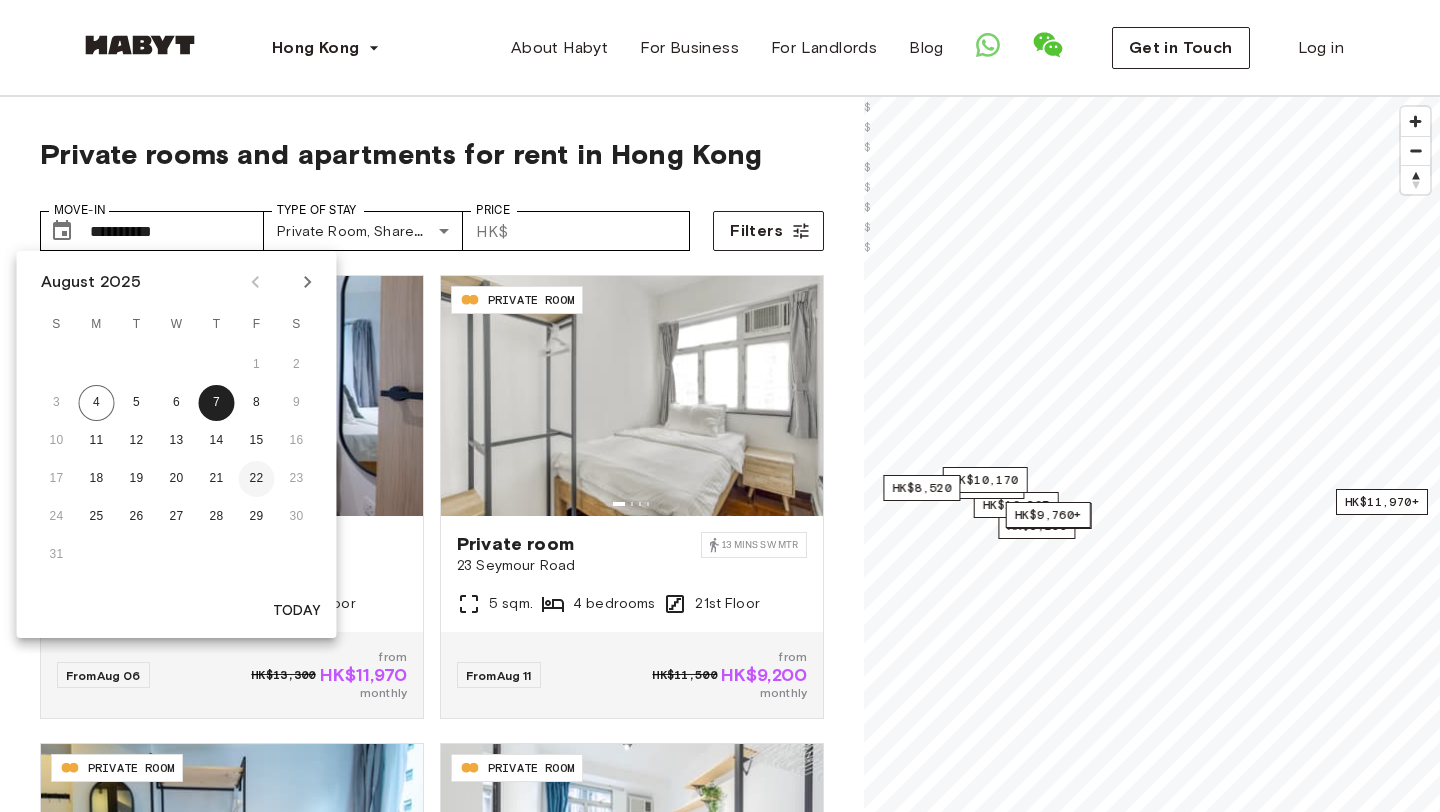 click on "22" at bounding box center [257, 479] 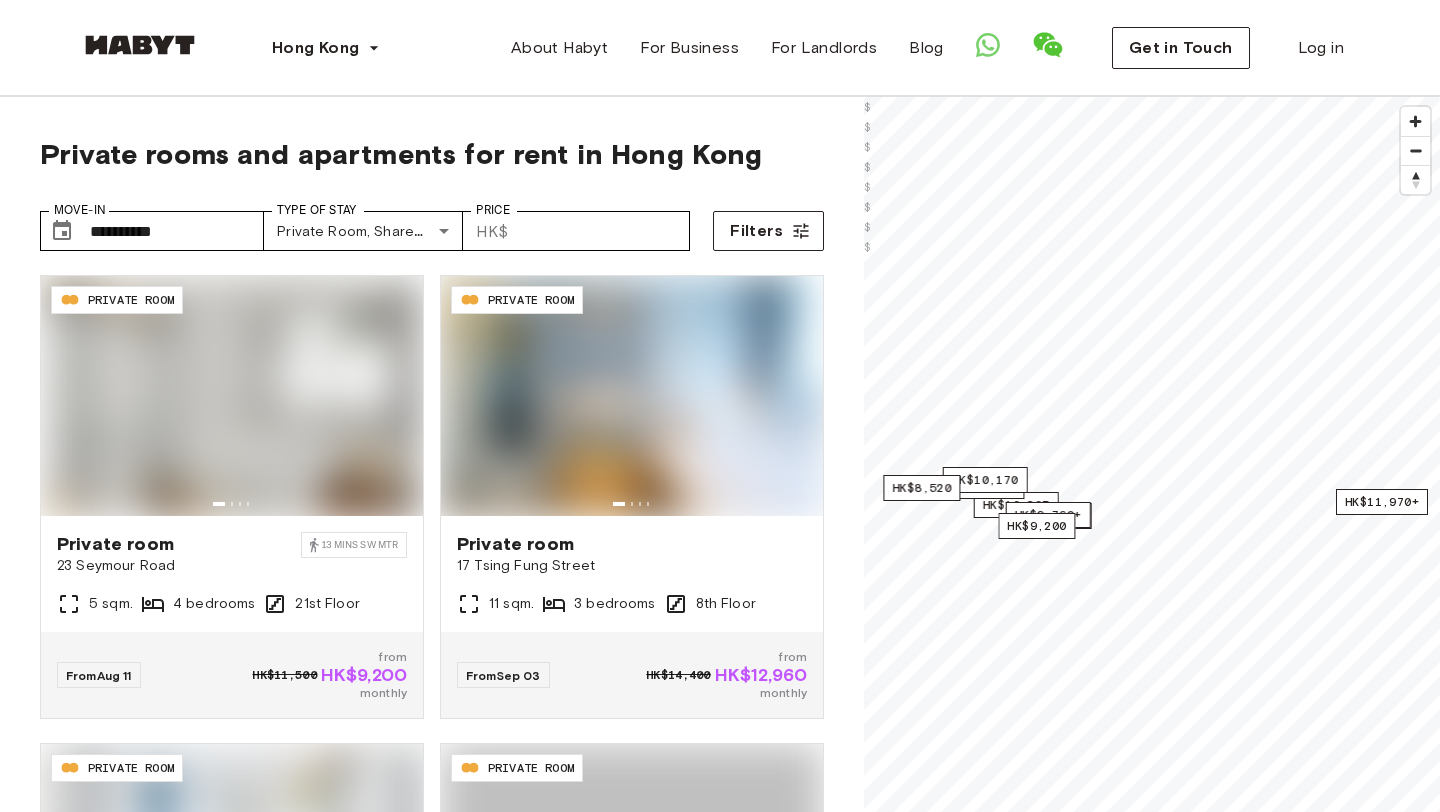 type on "**********" 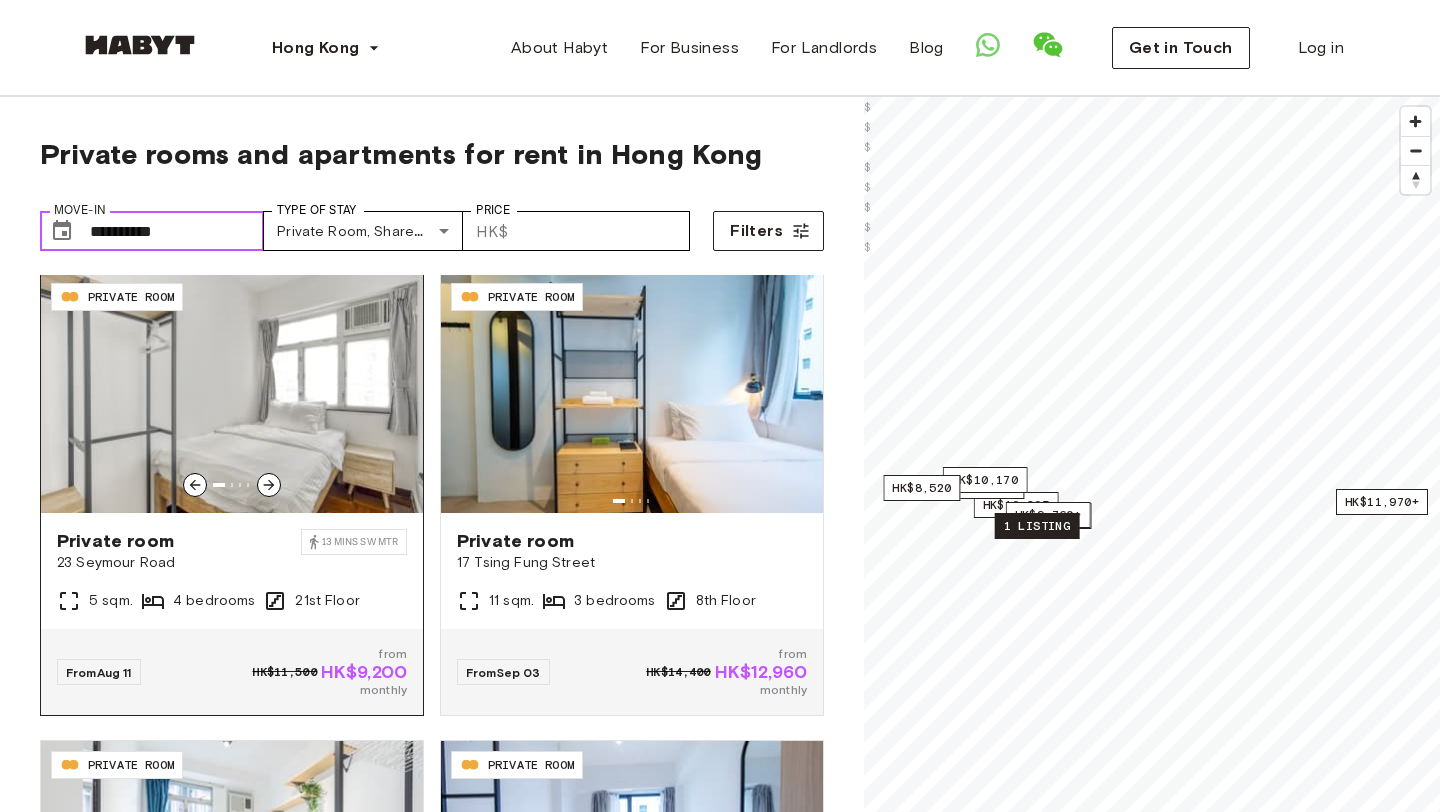 scroll, scrollTop: 0, scrollLeft: 0, axis: both 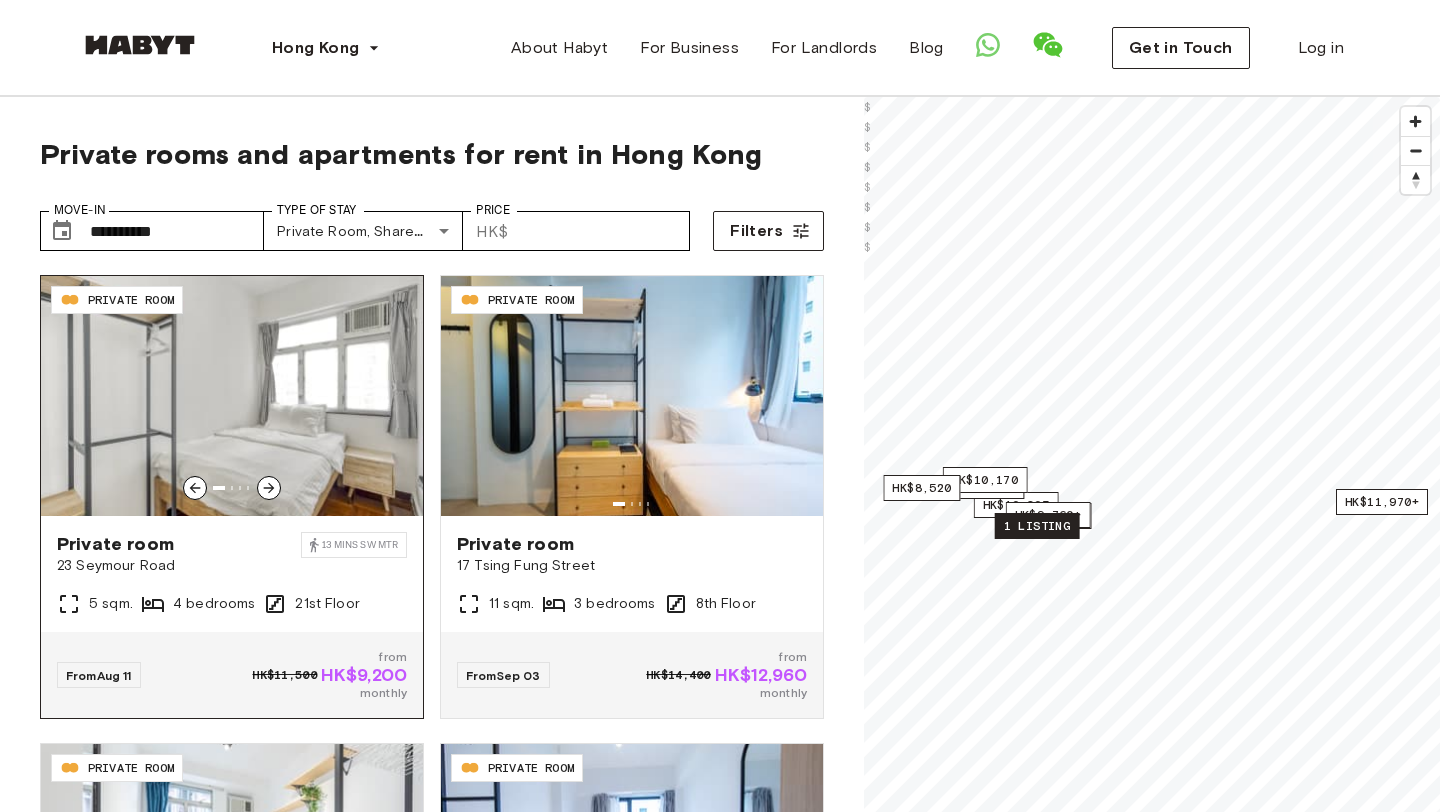 click on "Private room" at bounding box center (179, 544) 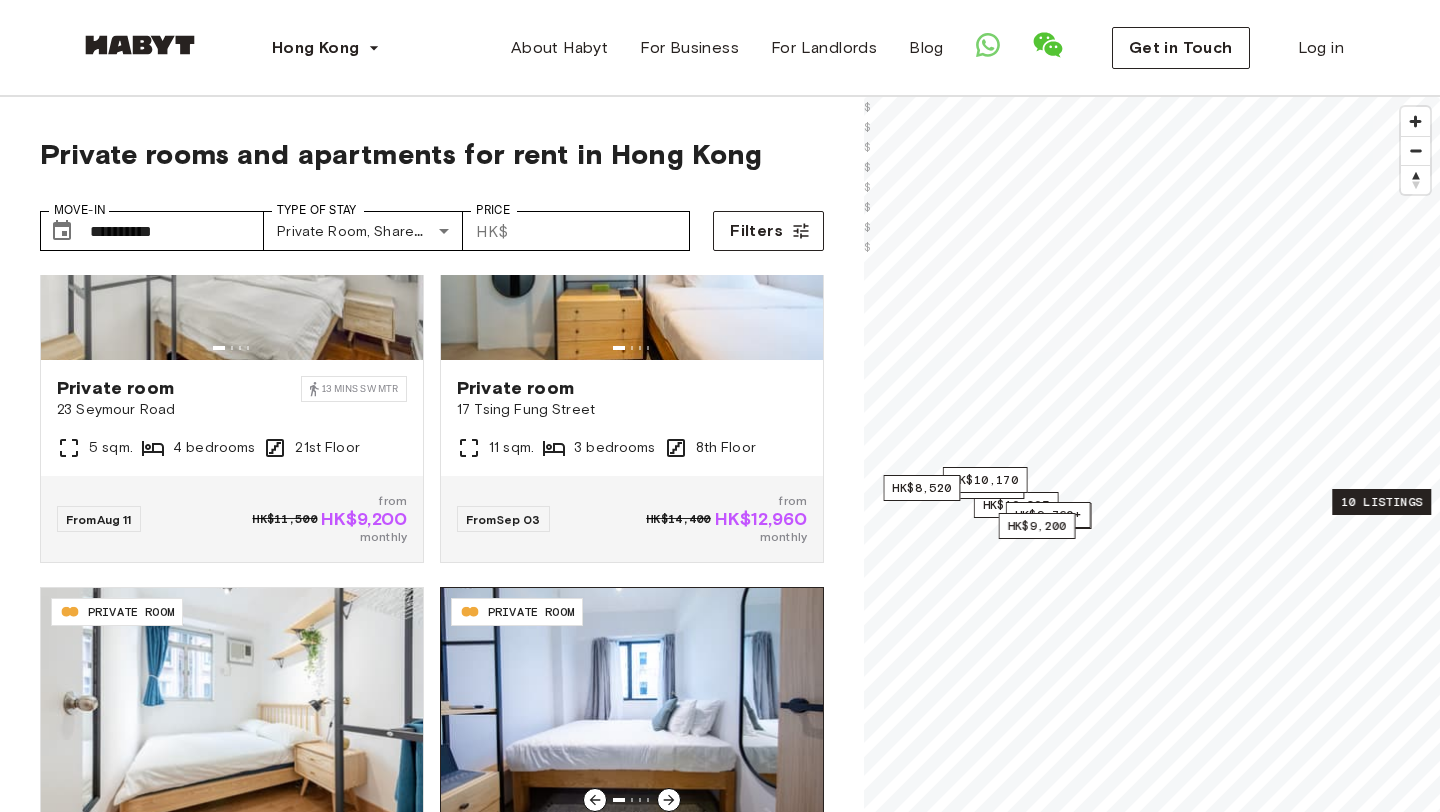 scroll, scrollTop: 197, scrollLeft: 0, axis: vertical 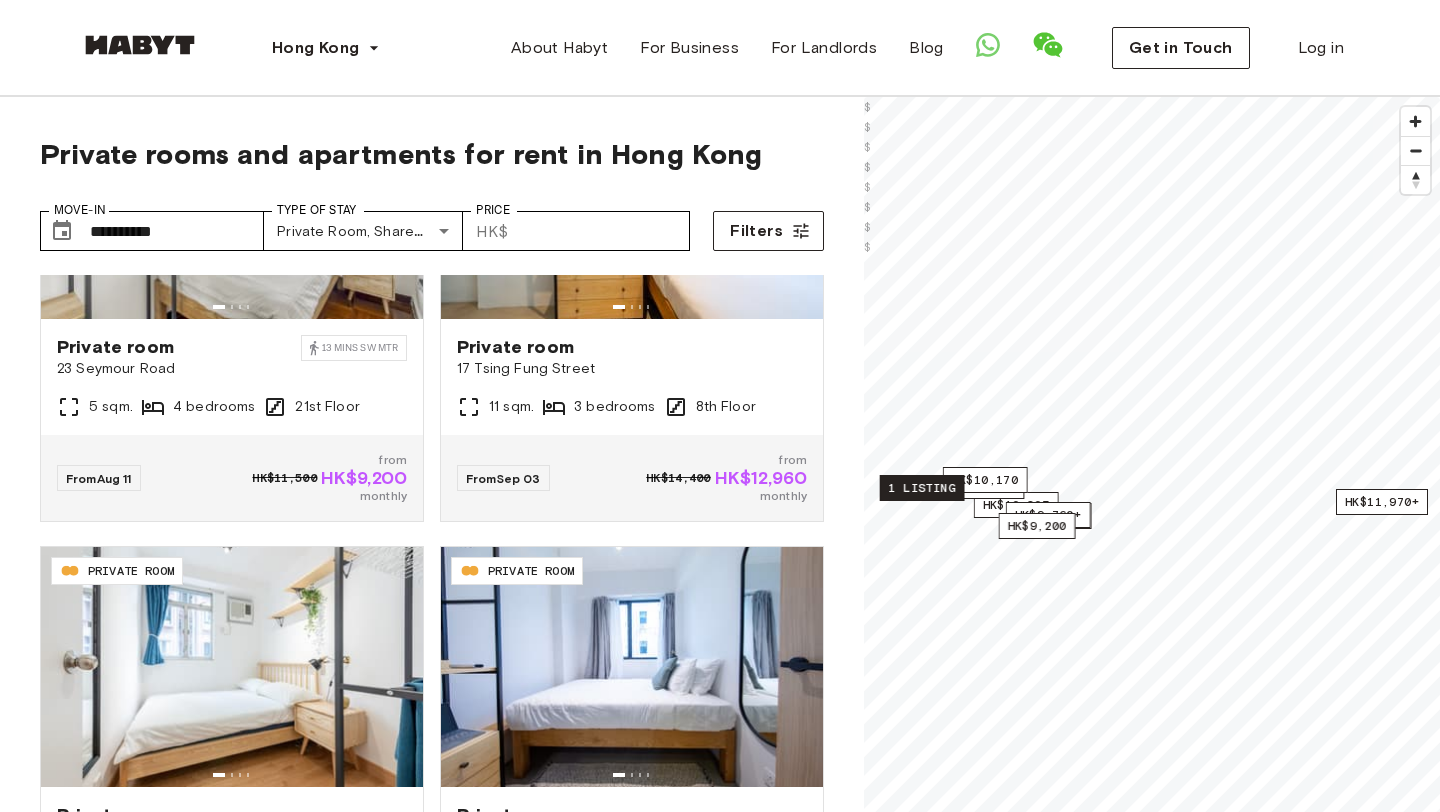 click on "1 listing" at bounding box center (922, 488) 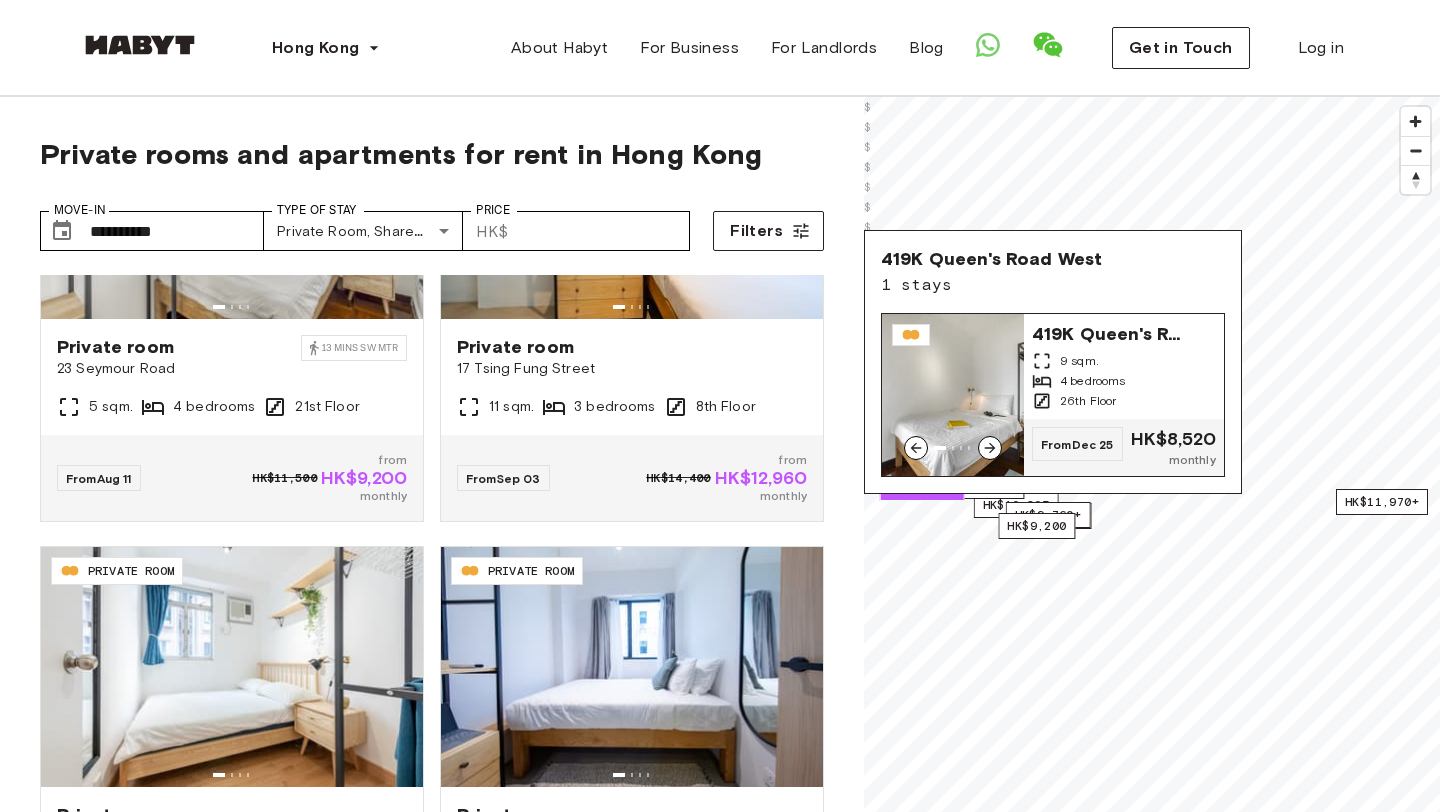 click 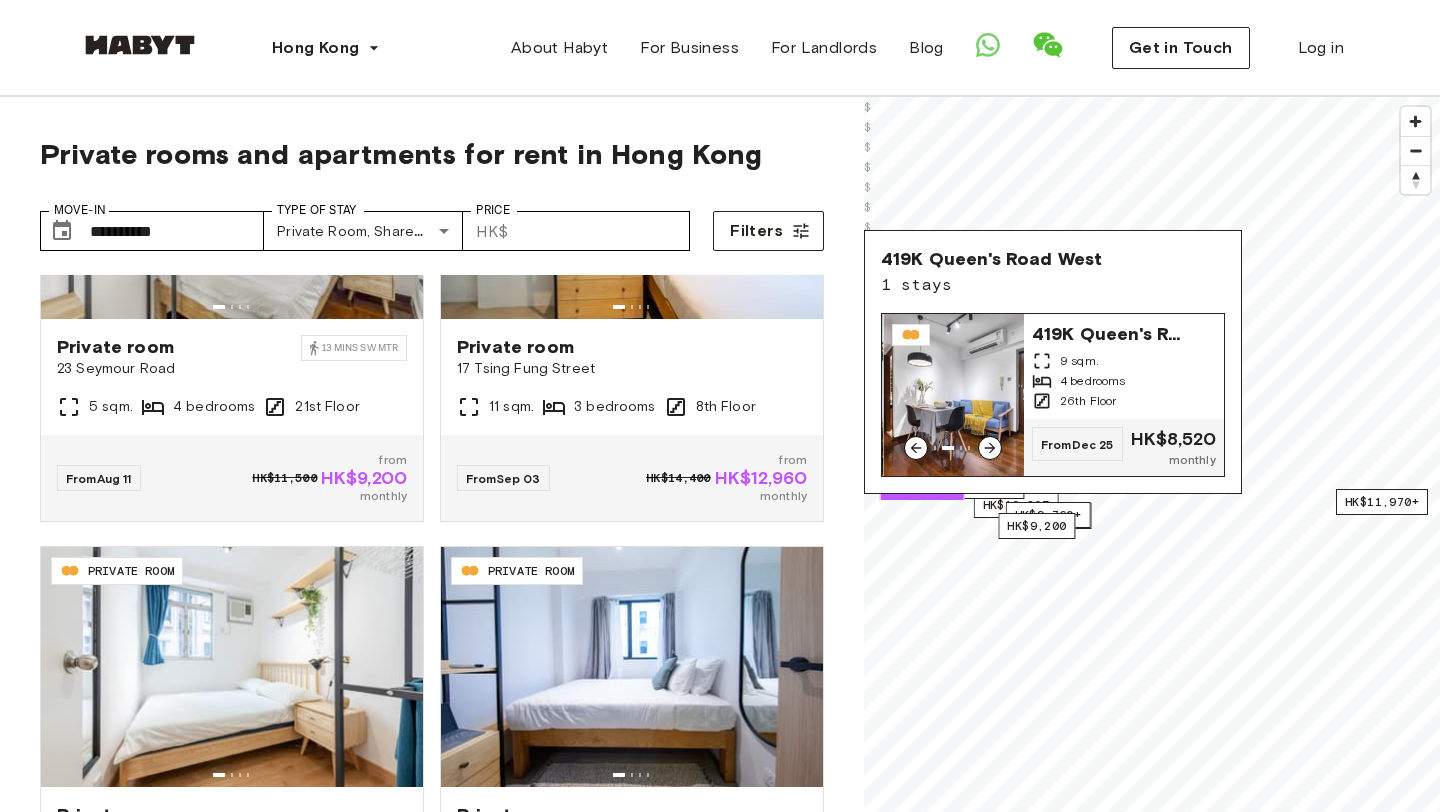 click 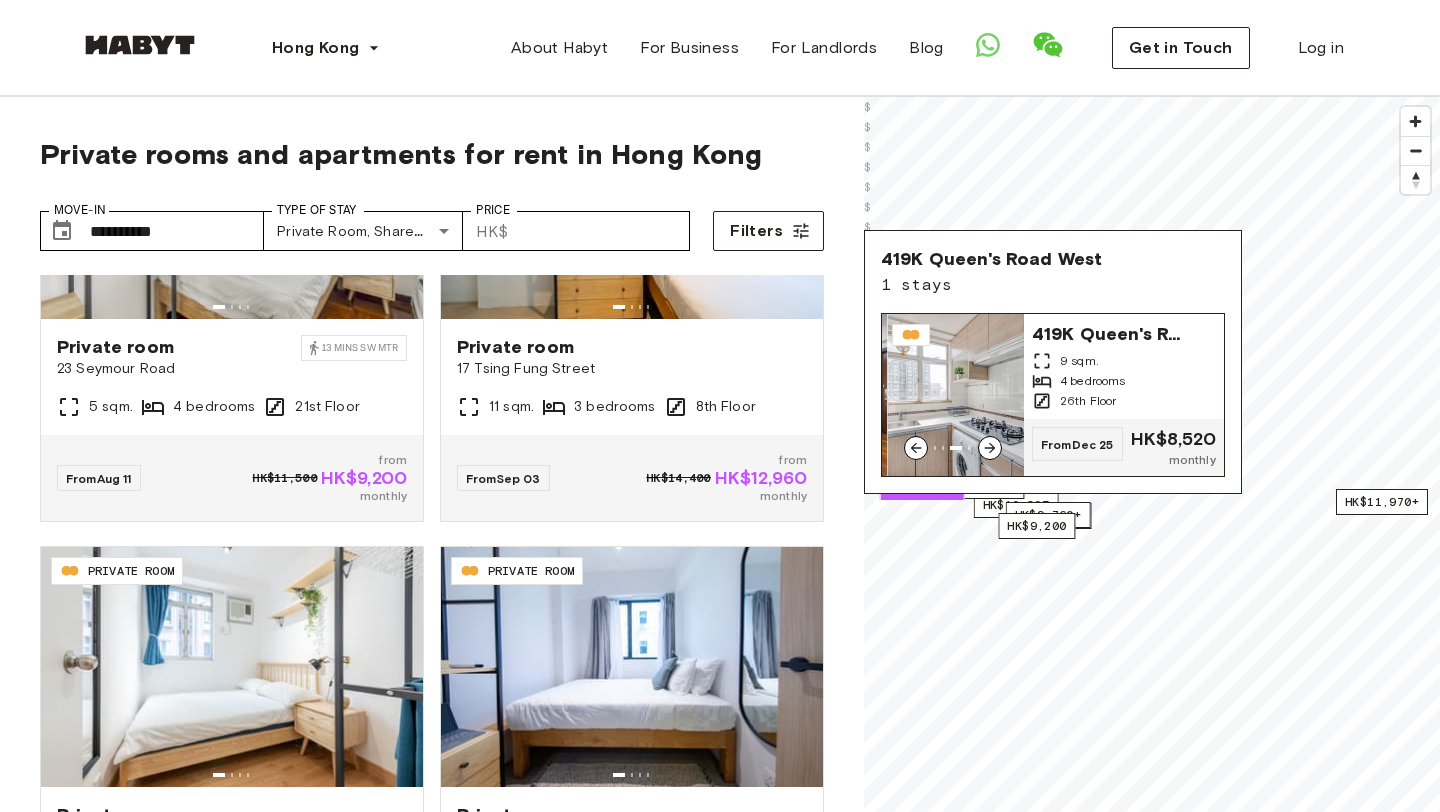 click 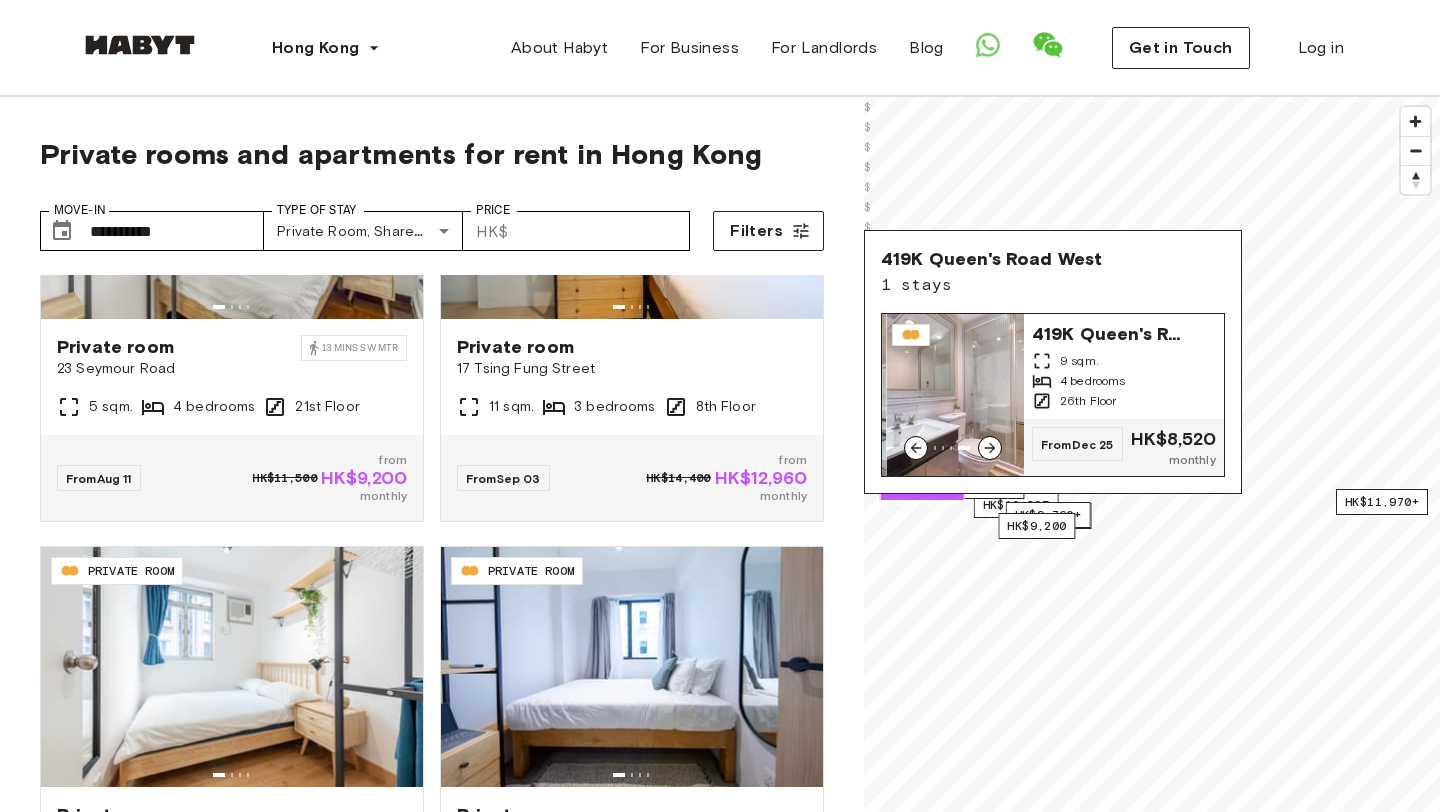 click 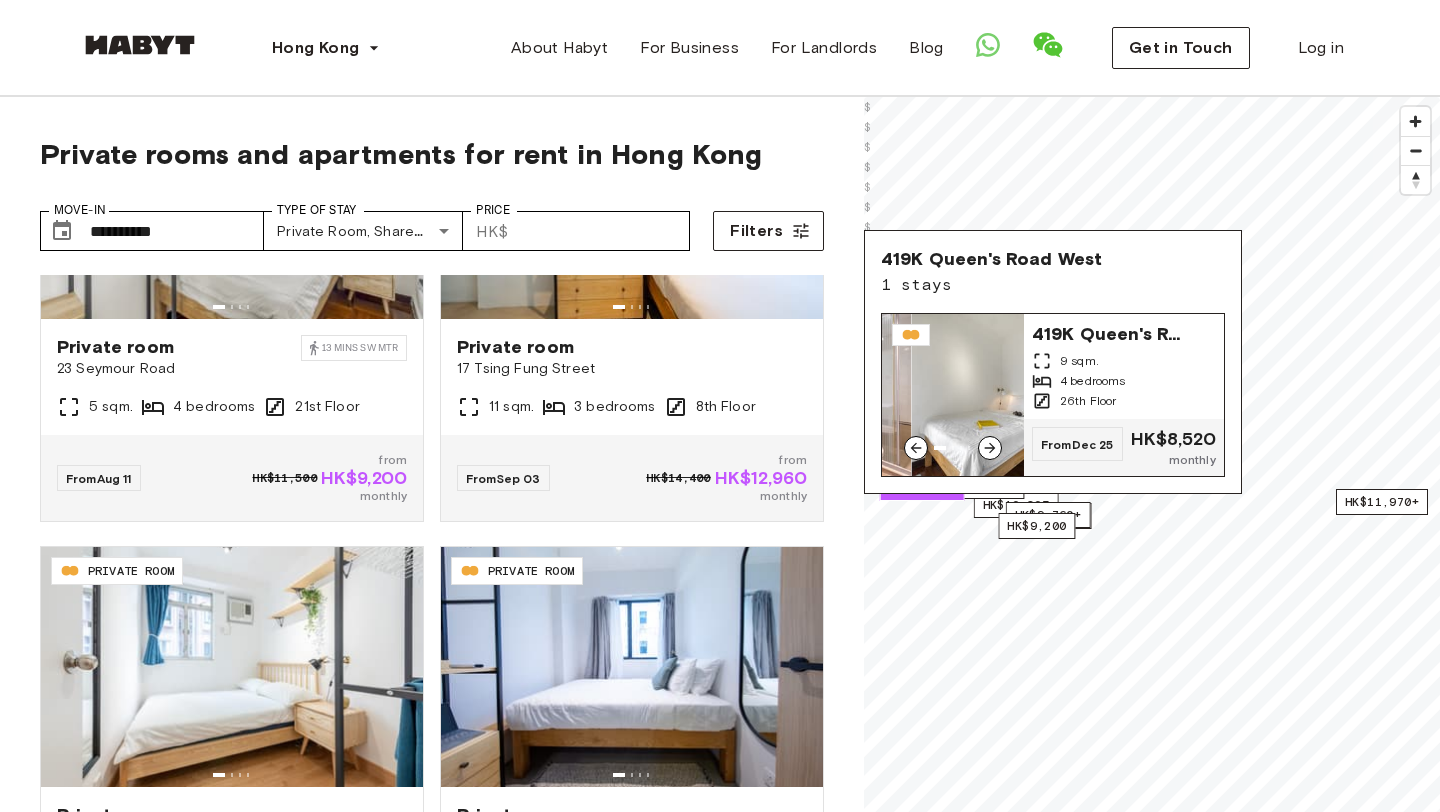 click on "419K Queen's Road West 9 sqm. 4 bedrooms 26th Floor" at bounding box center [1124, 366] 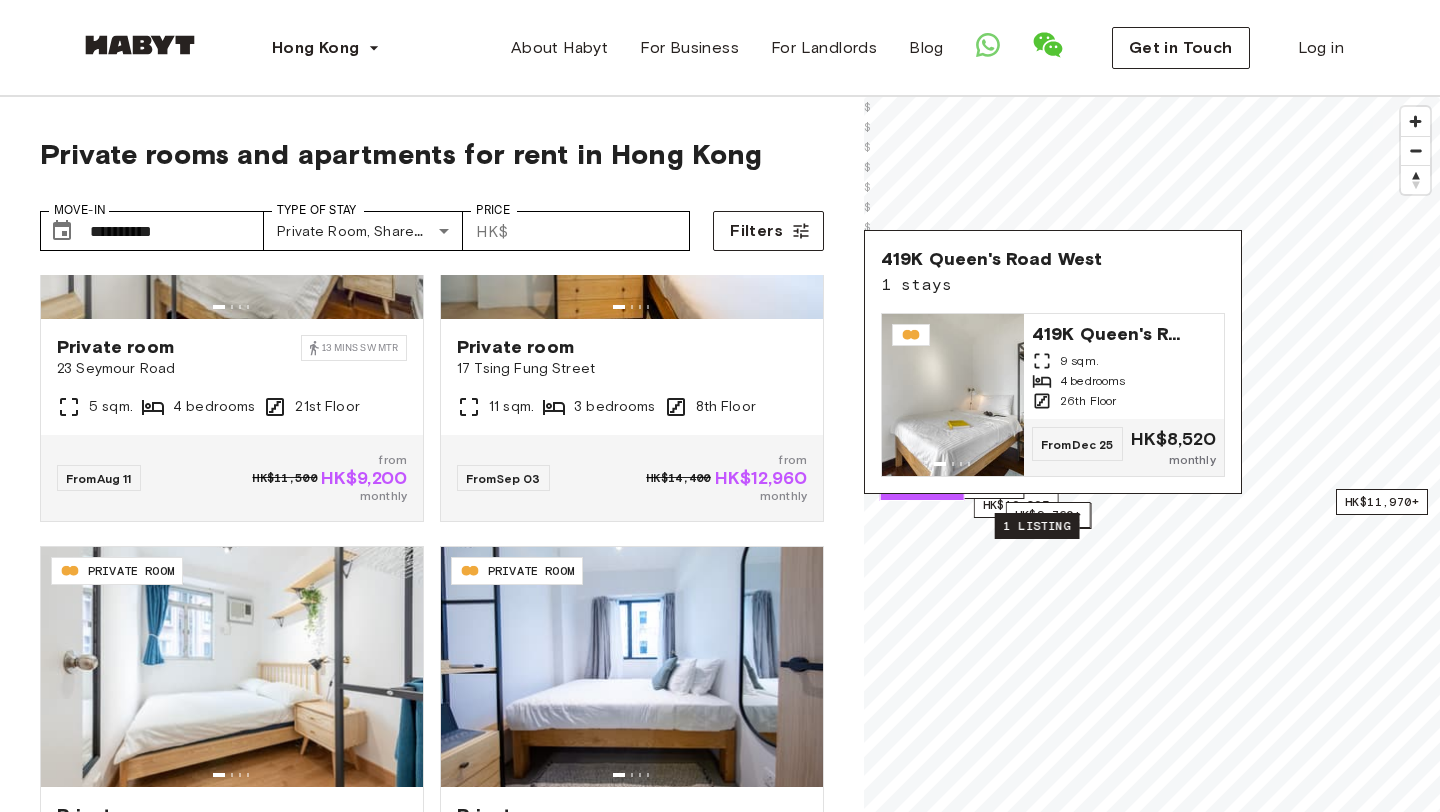 click on "1 listing" at bounding box center (1037, 526) 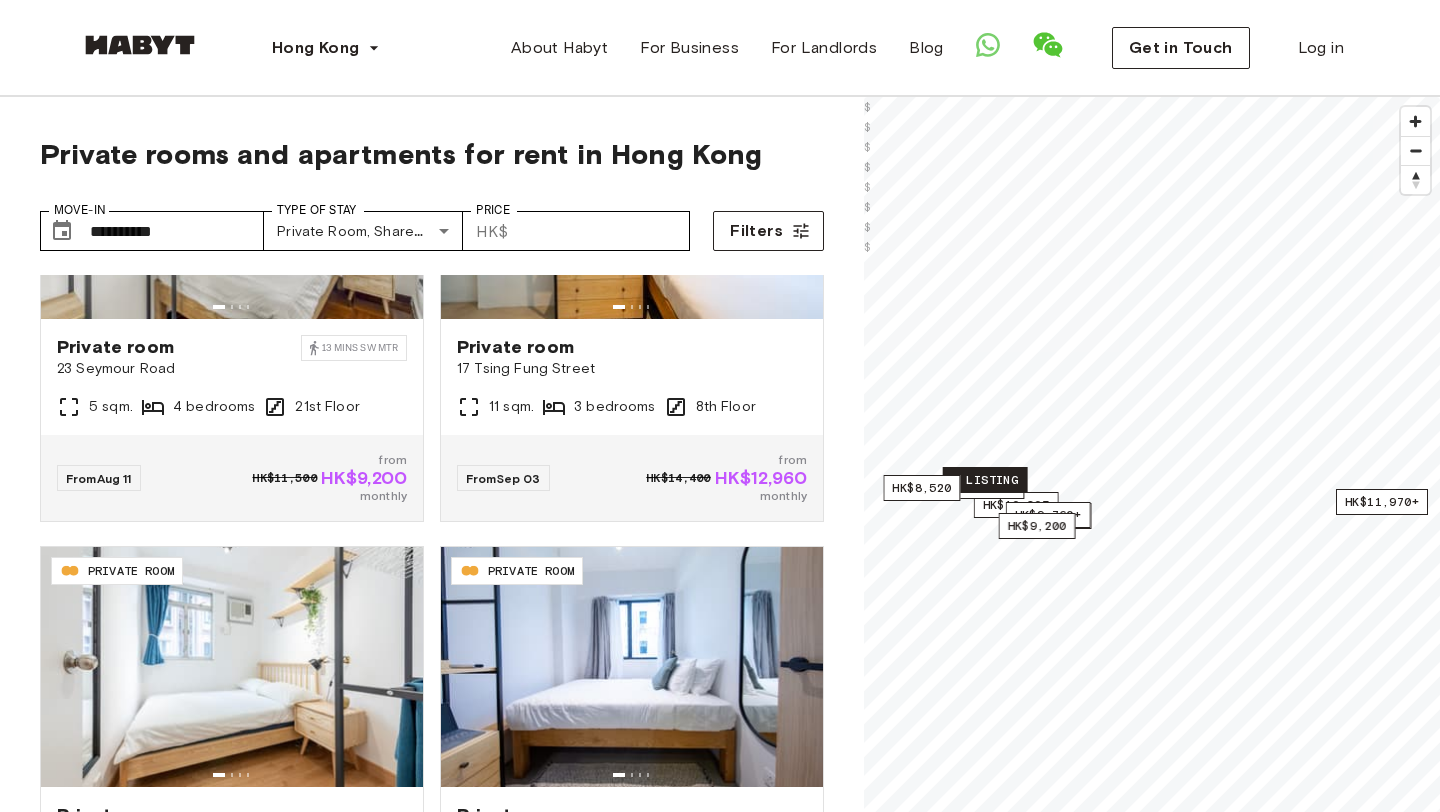 click on "1 listing" at bounding box center [985, 480] 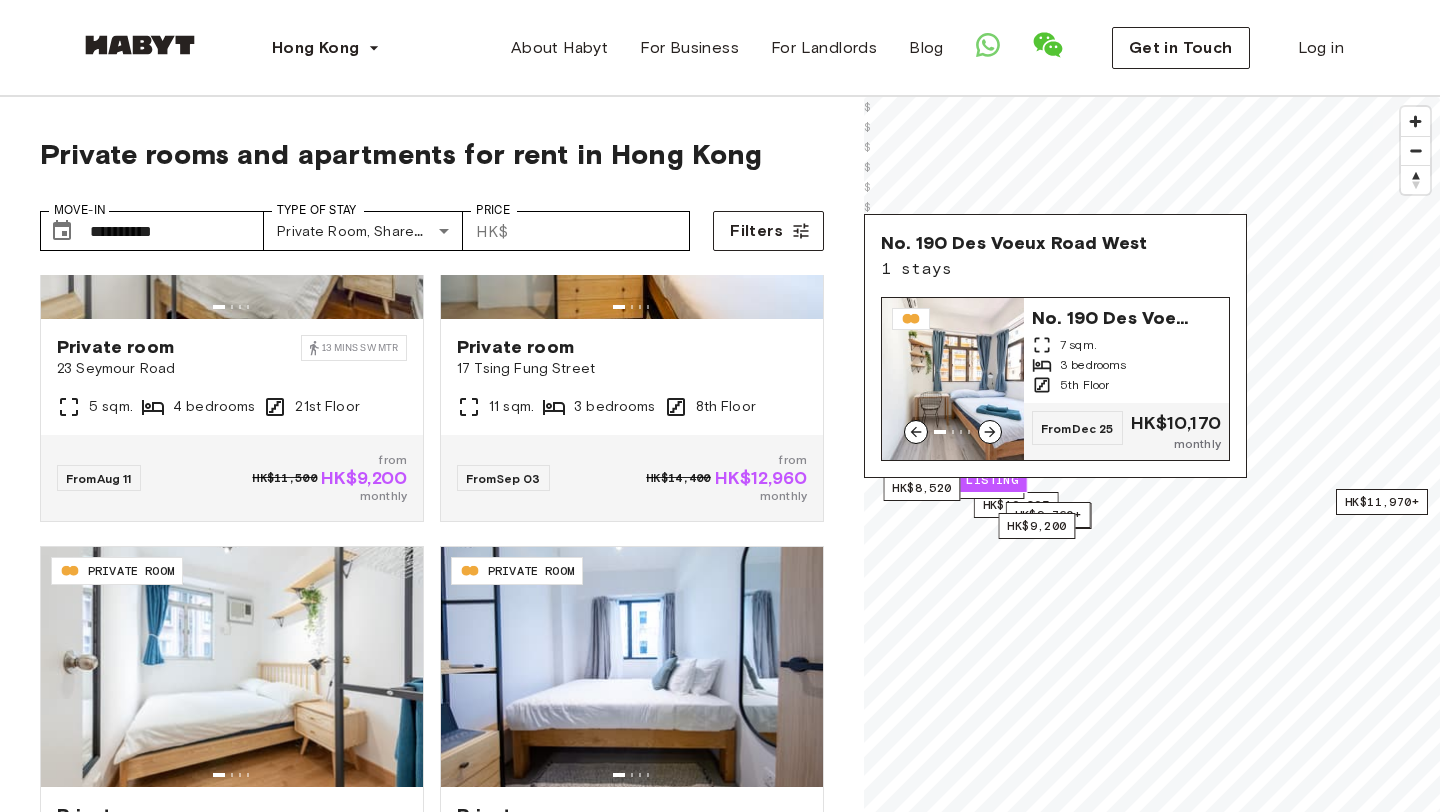 click at bounding box center [990, 432] 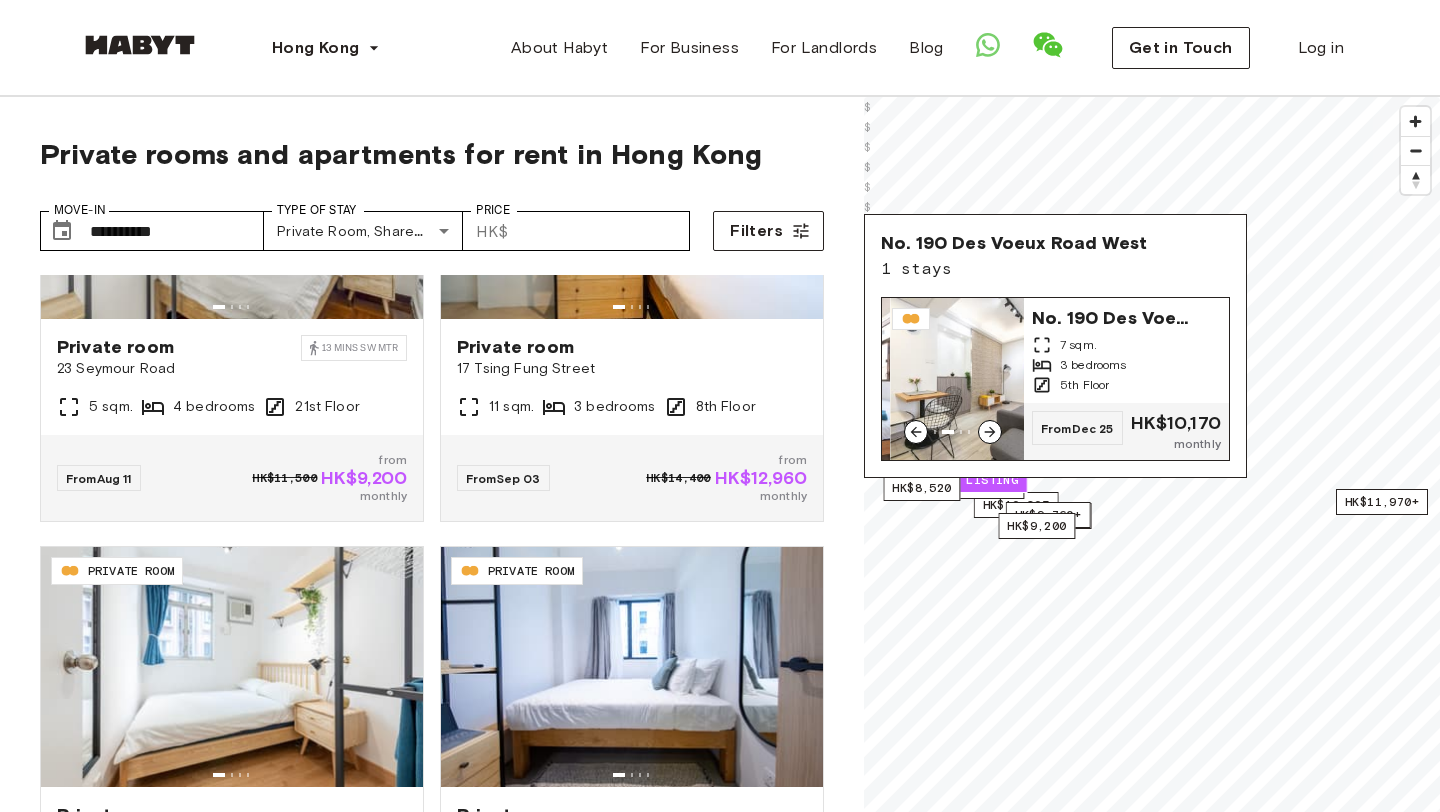 click at bounding box center (990, 432) 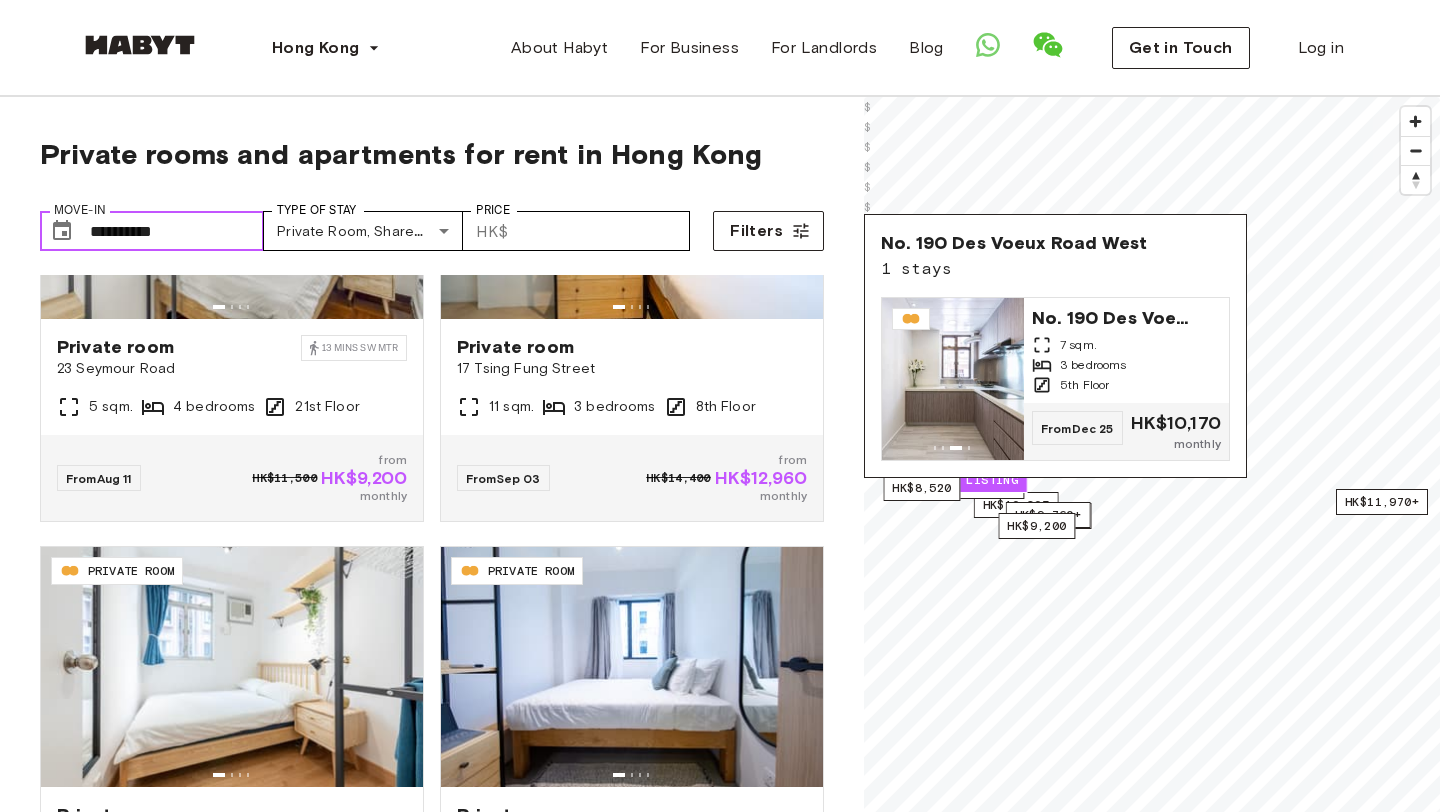 click on "**********" at bounding box center (177, 231) 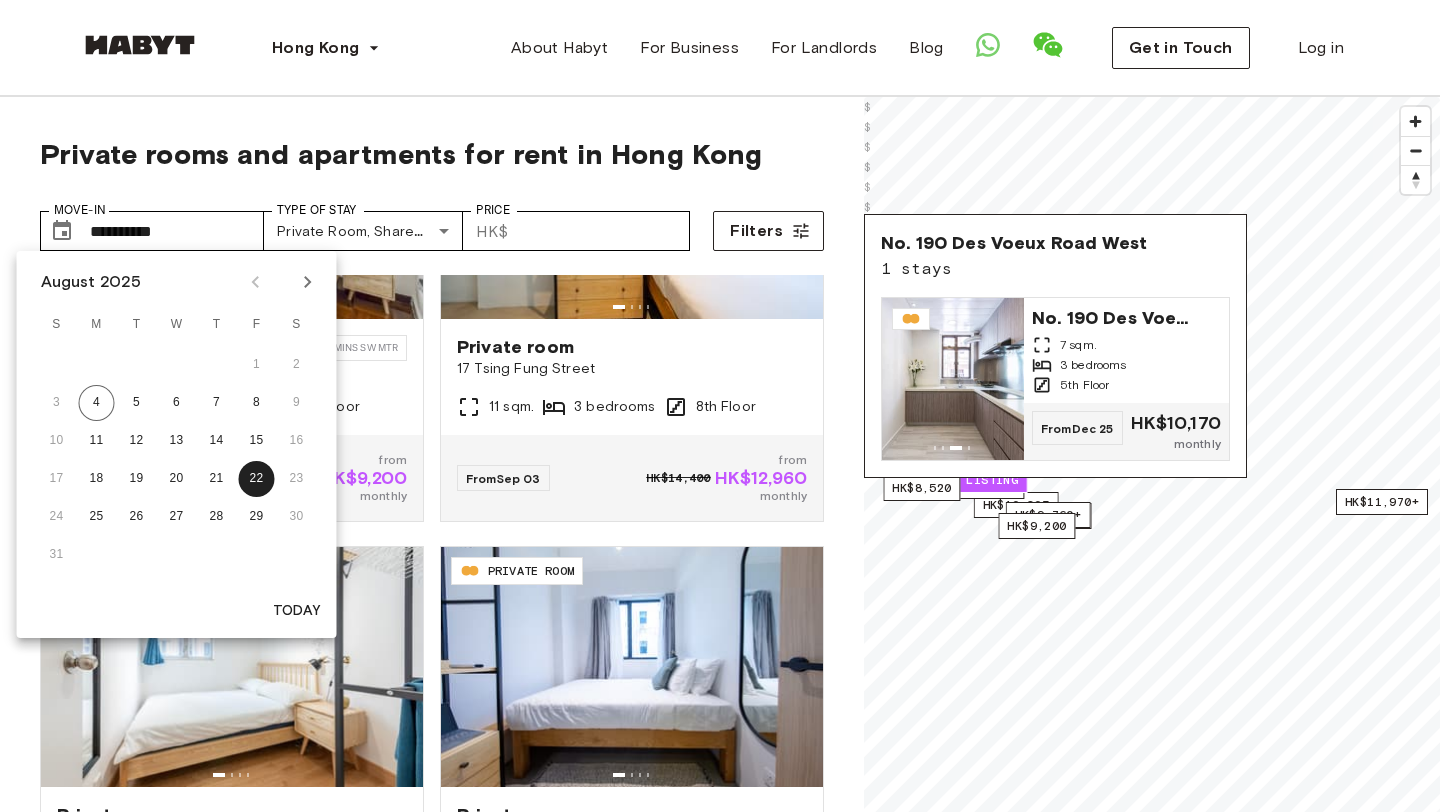 click on "**********" at bounding box center [432, 223] 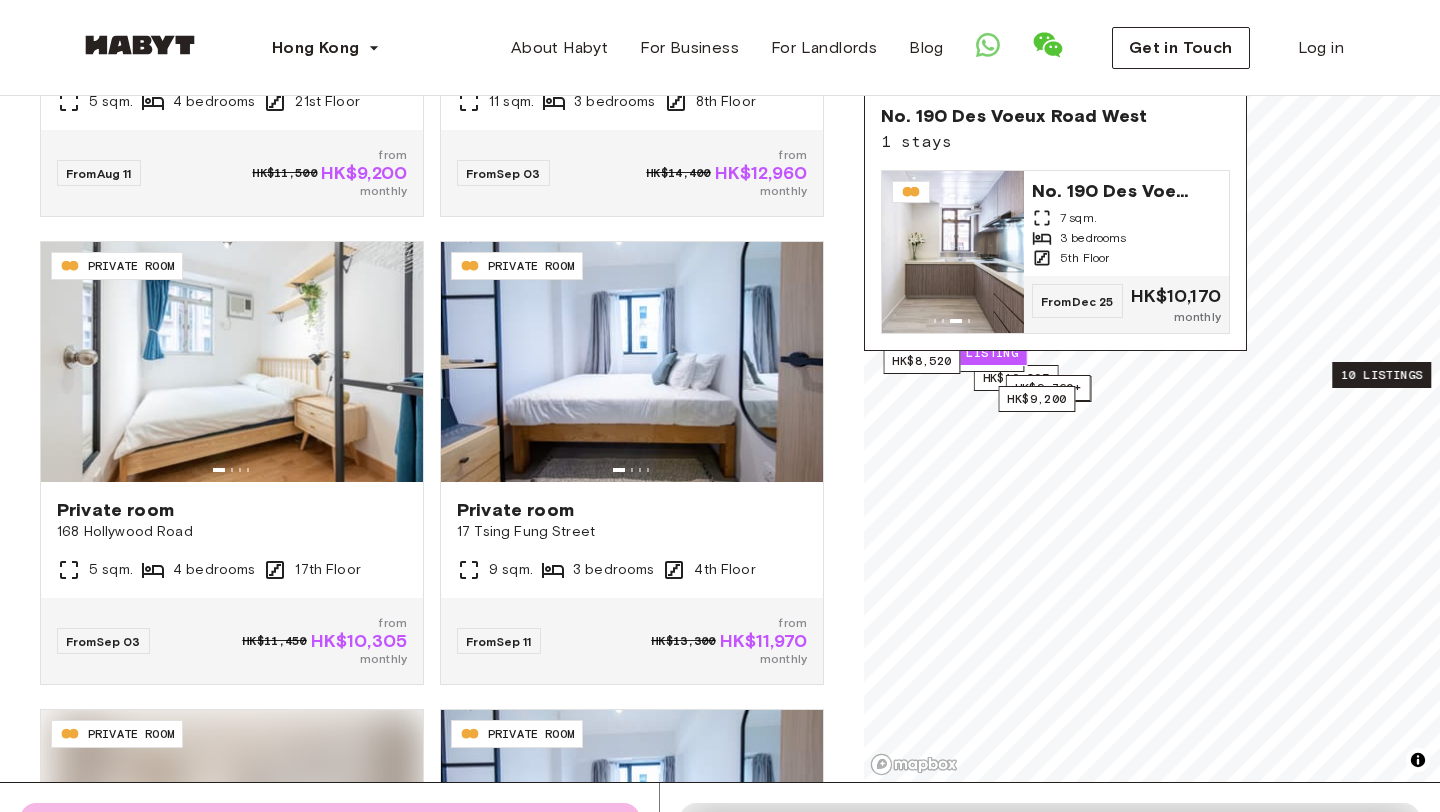 scroll, scrollTop: 381, scrollLeft: 0, axis: vertical 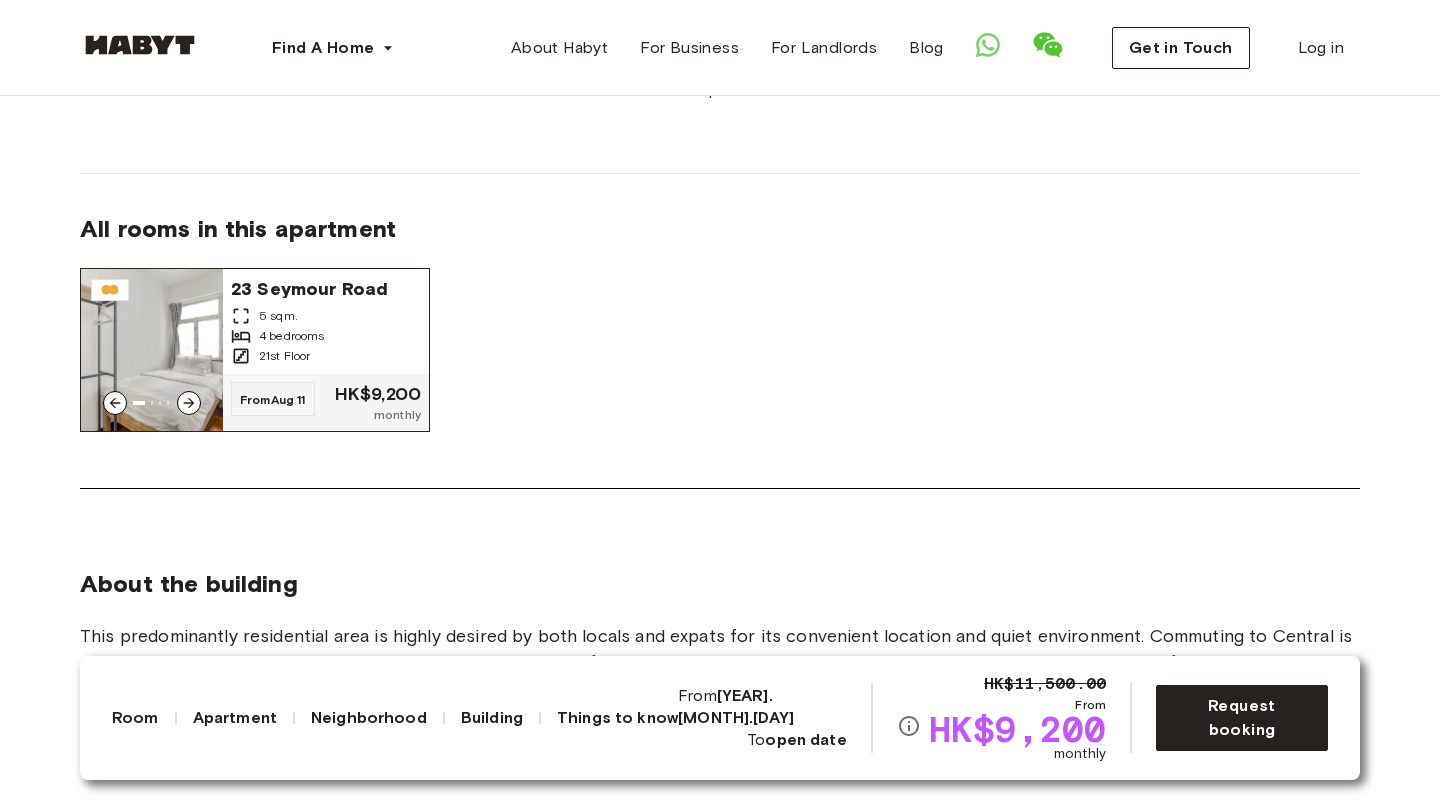 click on "4 bedrooms" at bounding box center (326, 336) 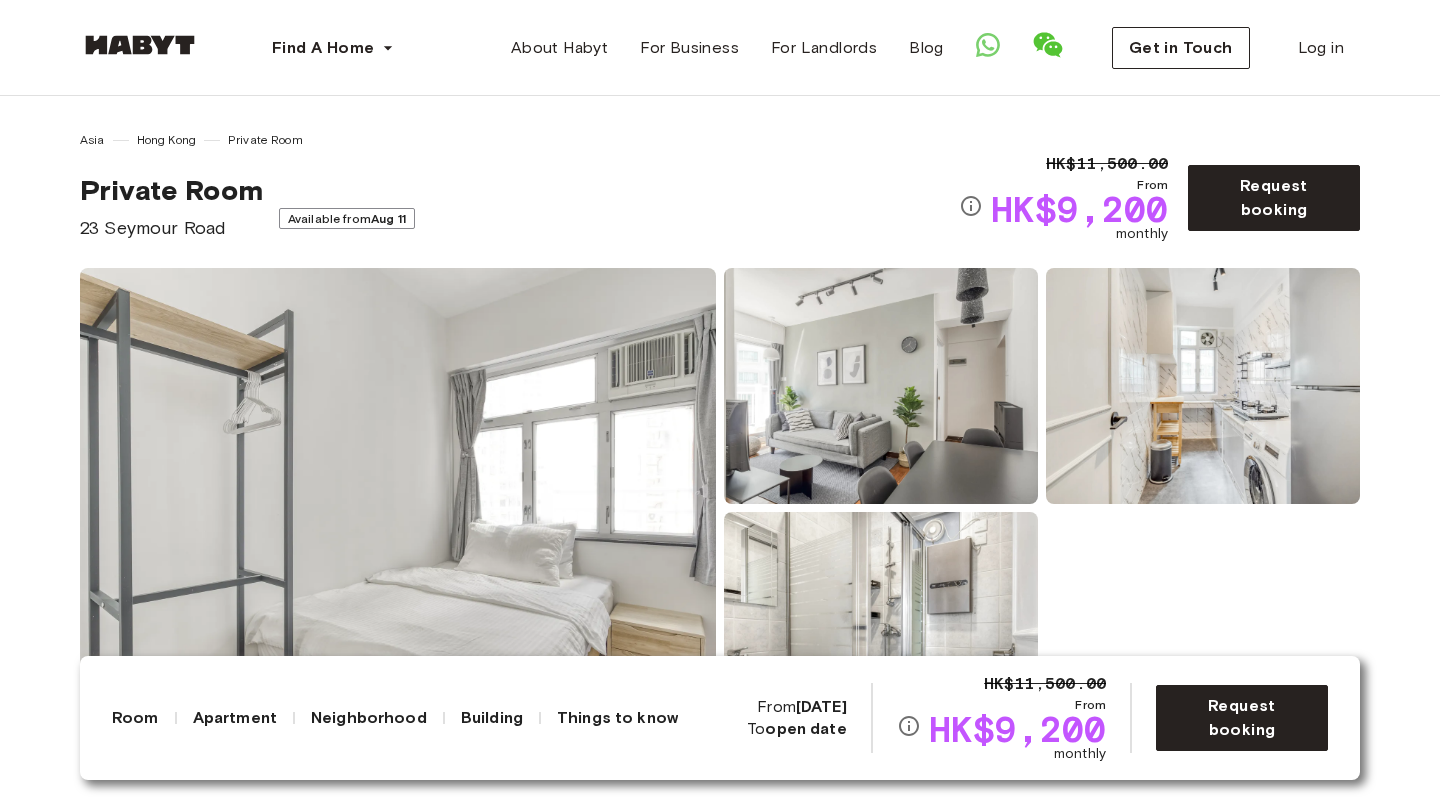 scroll, scrollTop: 0, scrollLeft: 0, axis: both 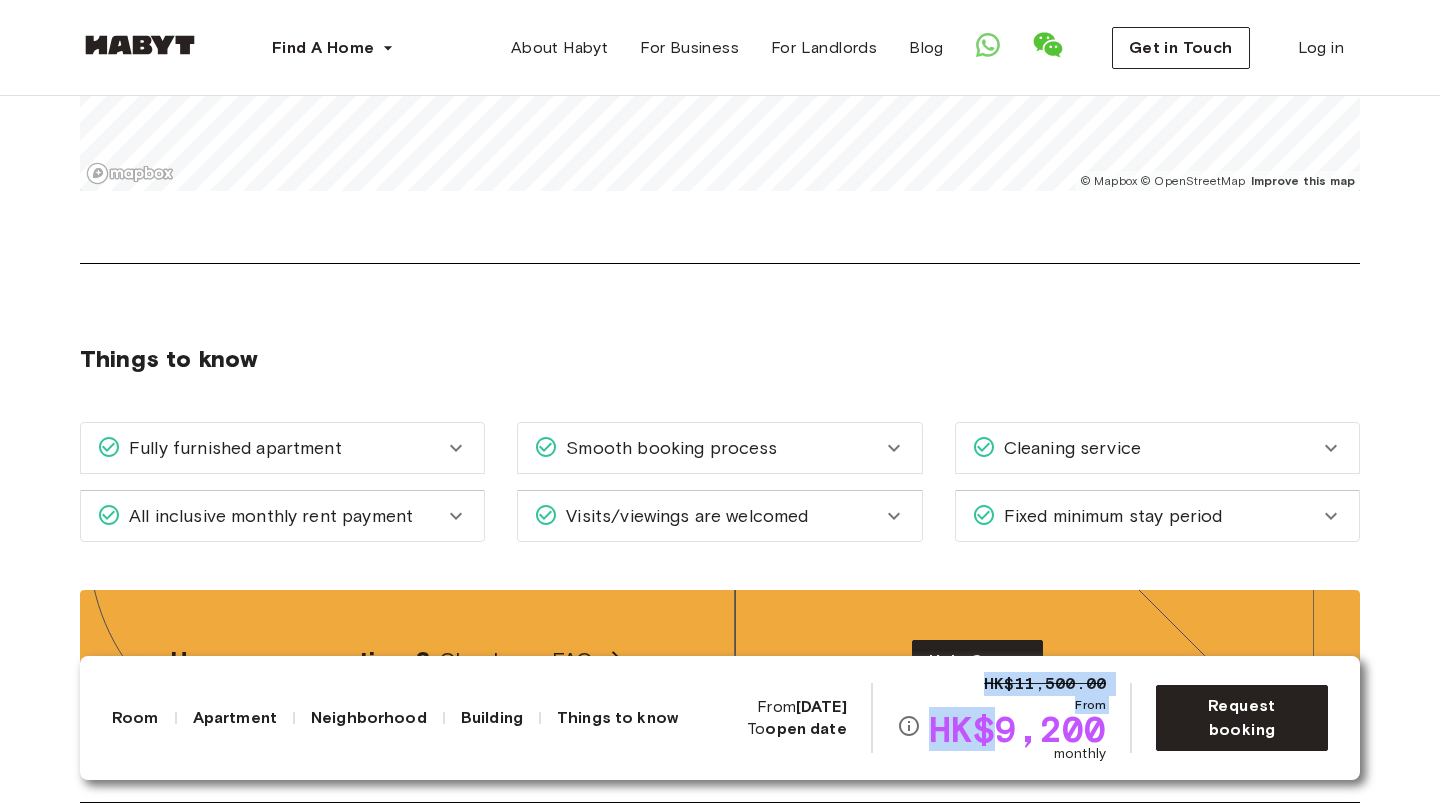 drag, startPoint x: 993, startPoint y: 740, endPoint x: 1120, endPoint y: 737, distance: 127.03543 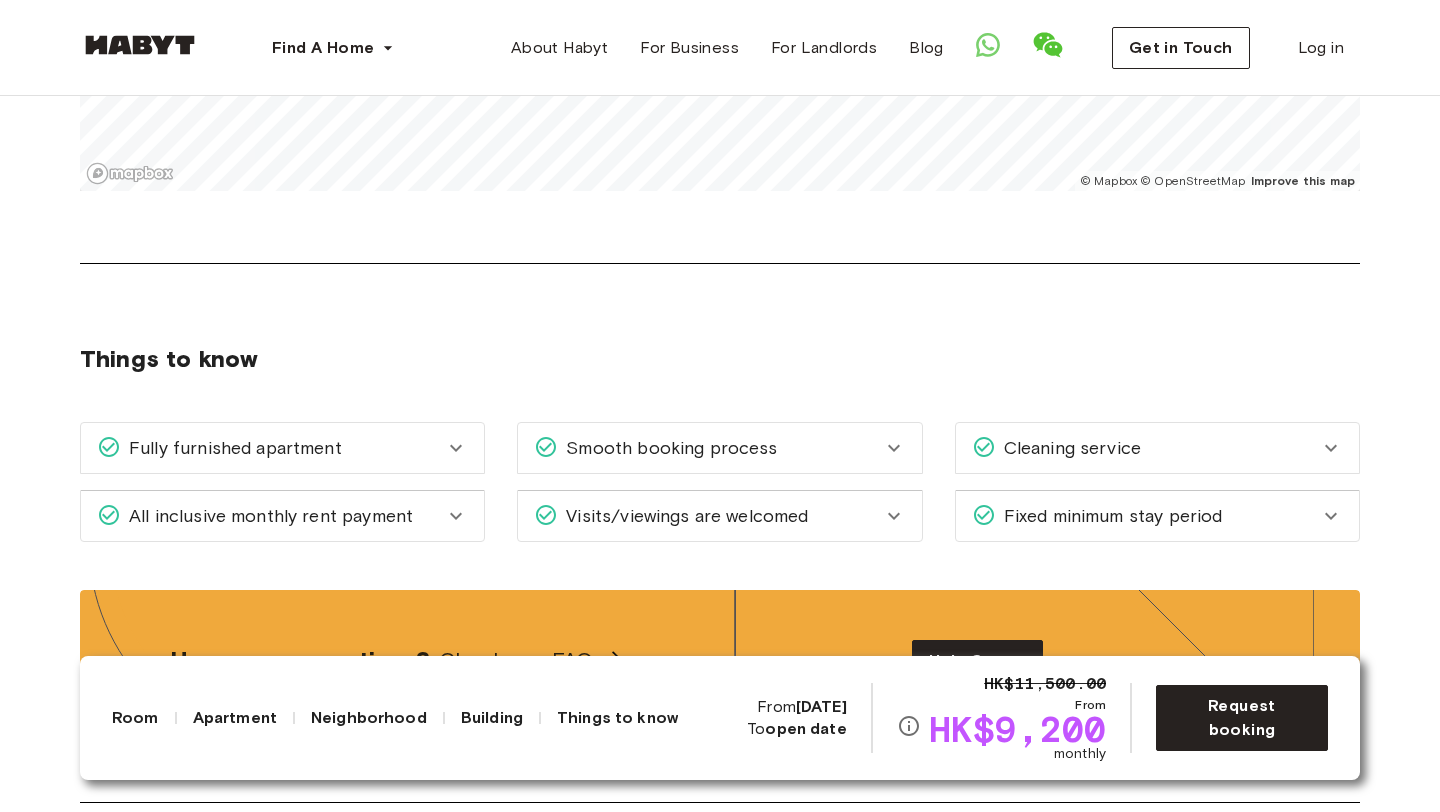 click on "2025.08.11" at bounding box center (821, 706) 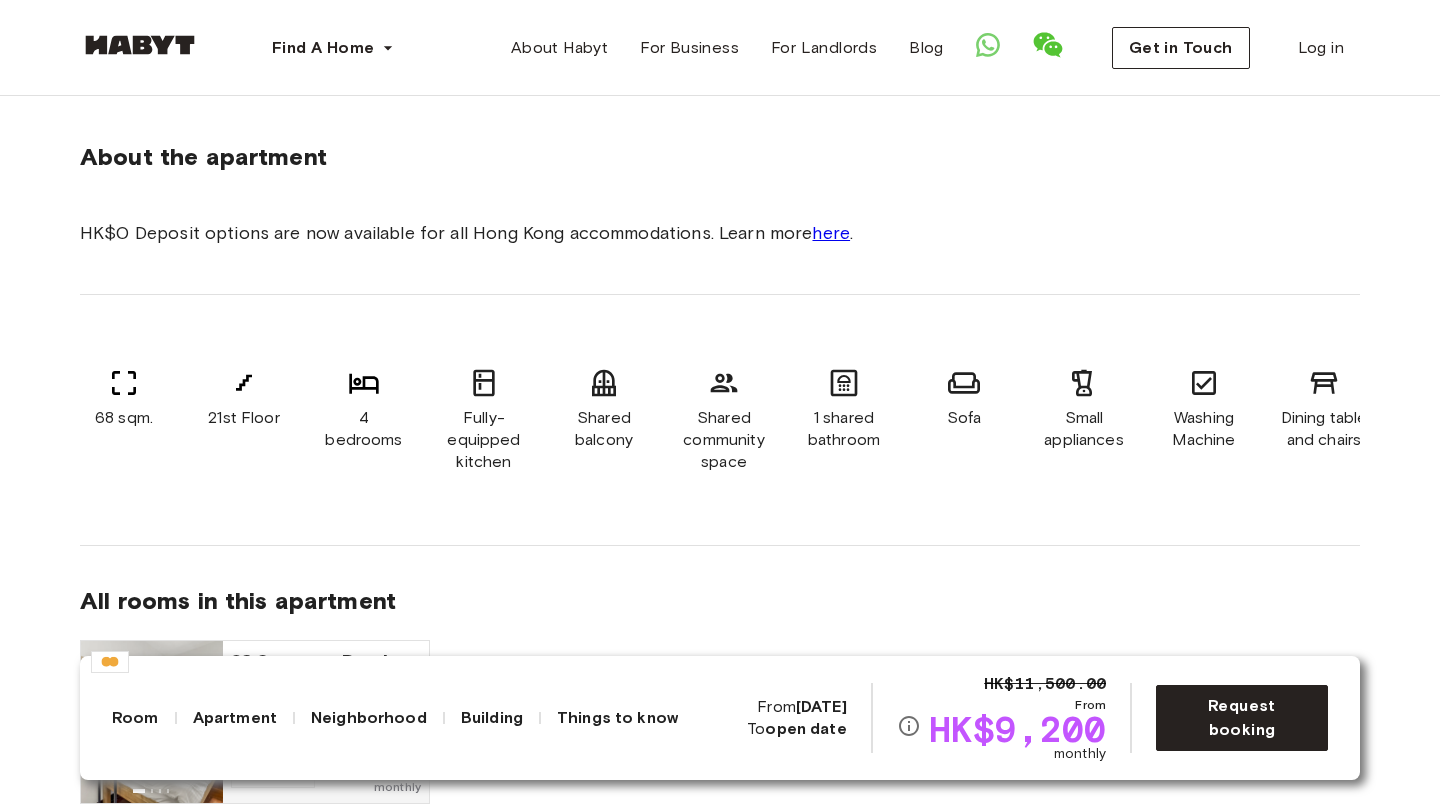 scroll, scrollTop: 1337, scrollLeft: 0, axis: vertical 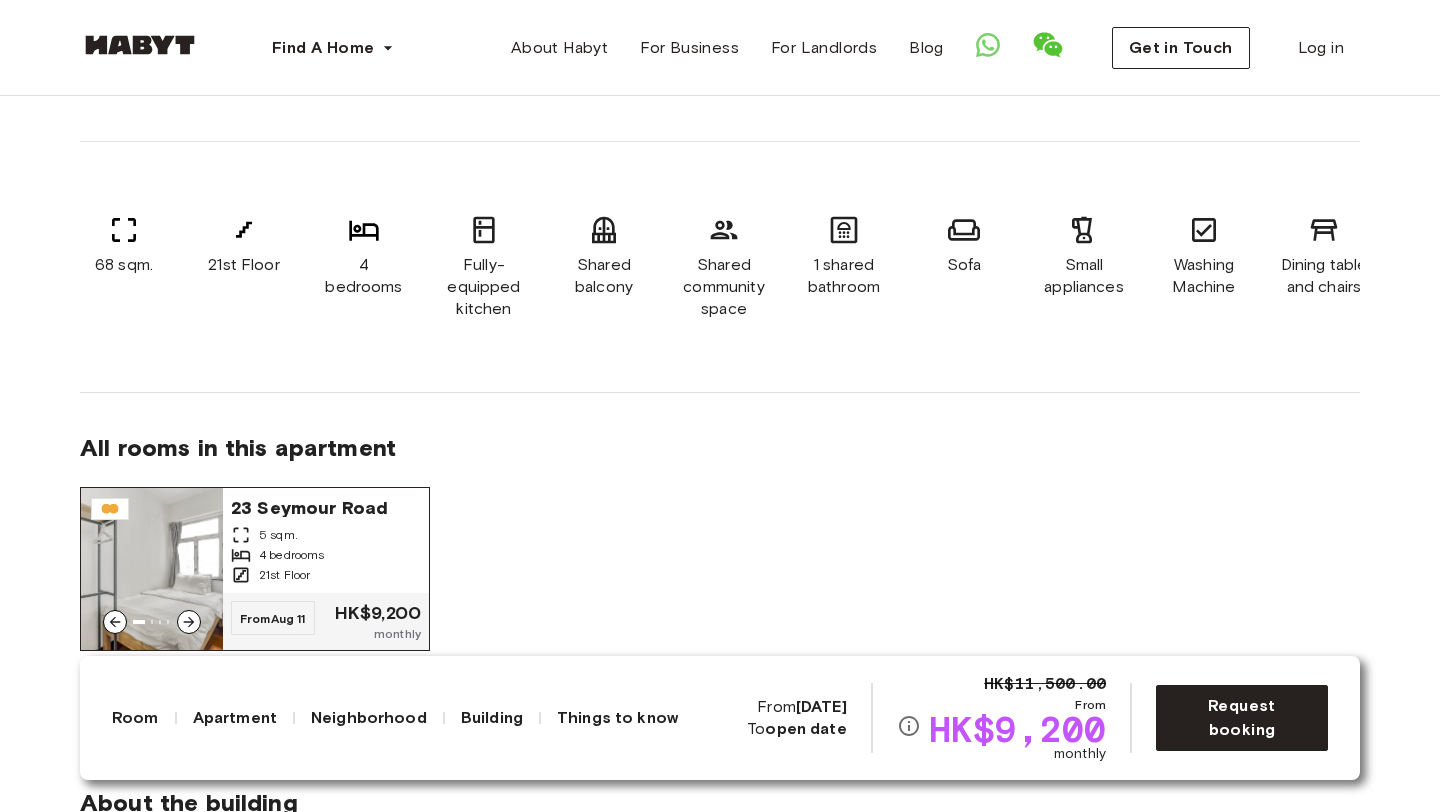 click 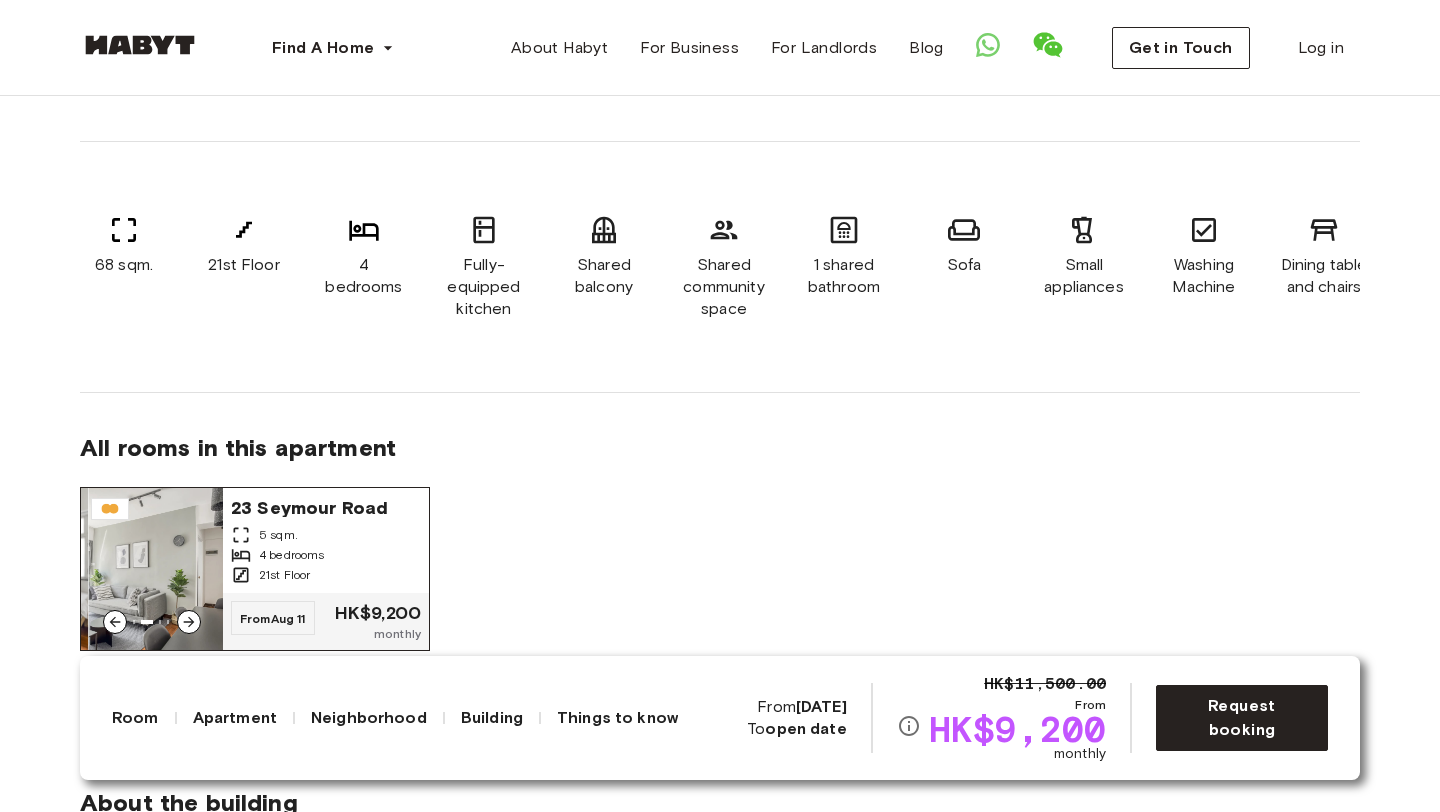 click 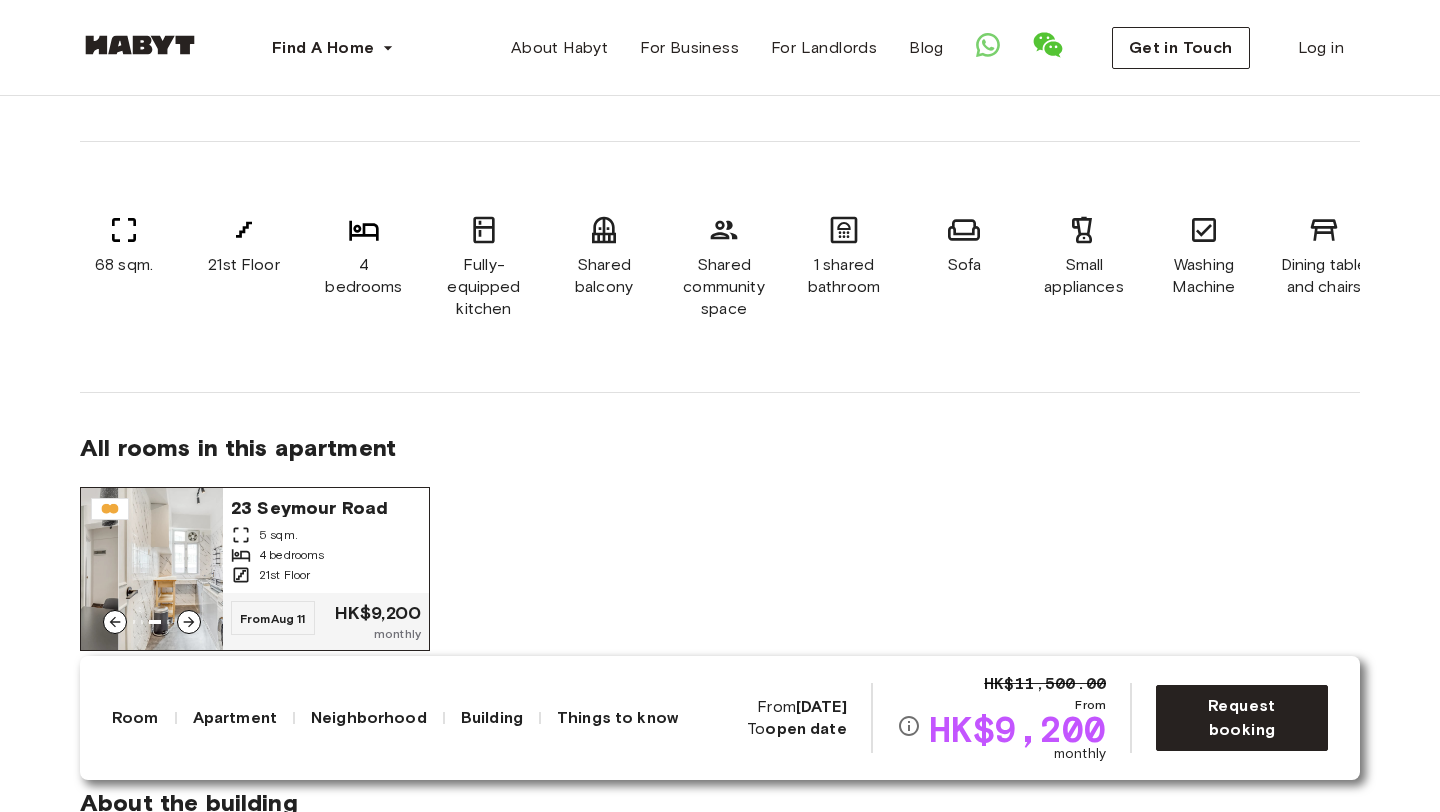 click 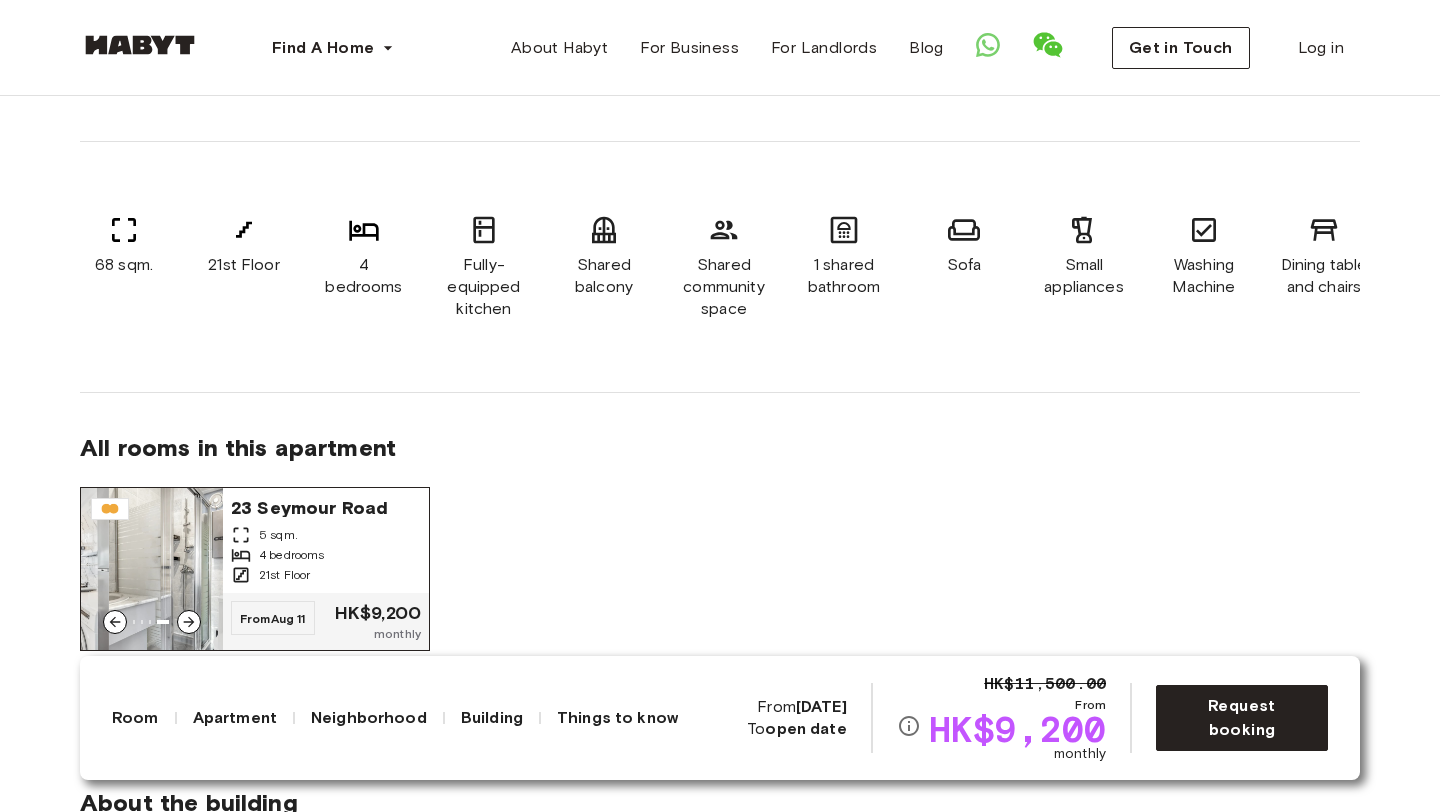 click 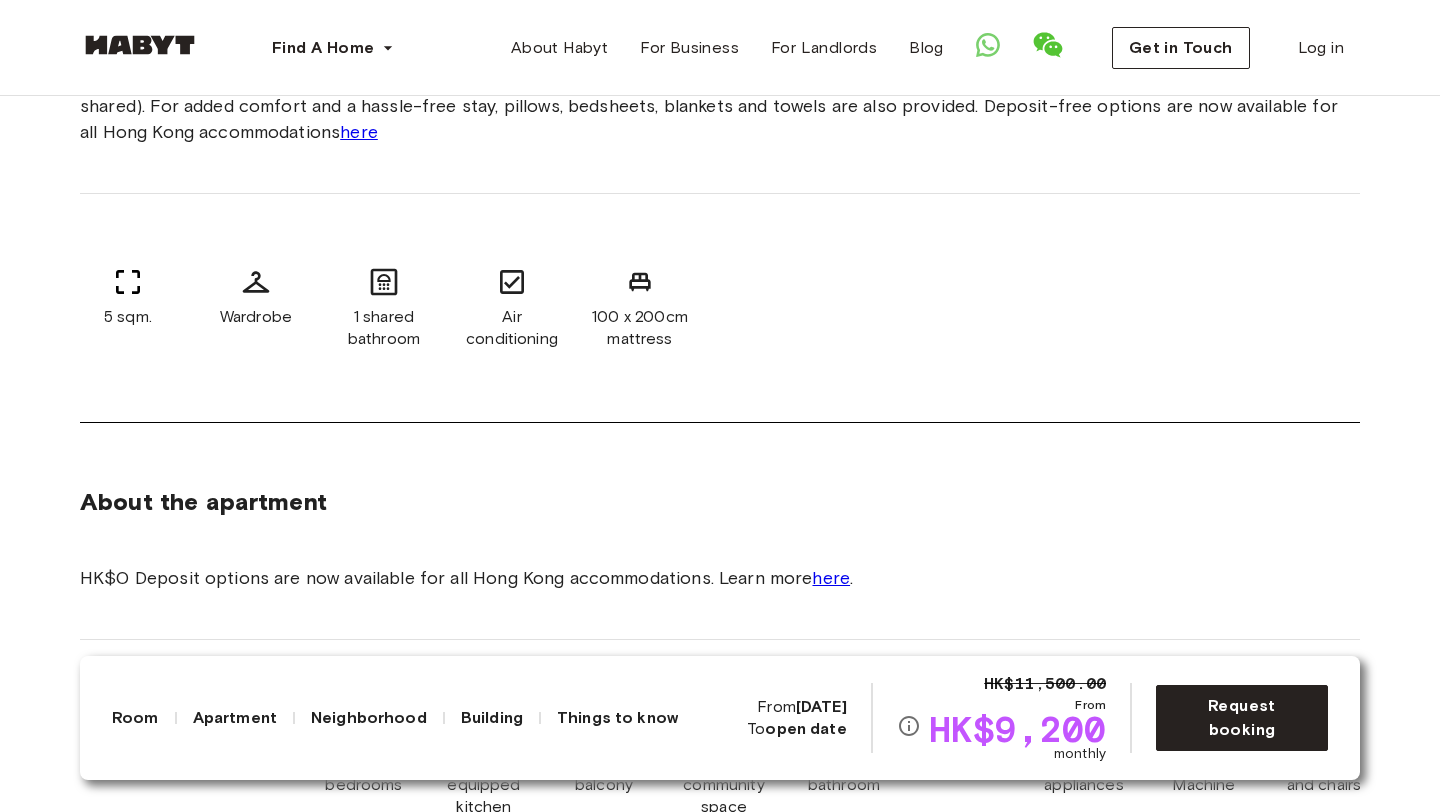 scroll, scrollTop: 0, scrollLeft: 0, axis: both 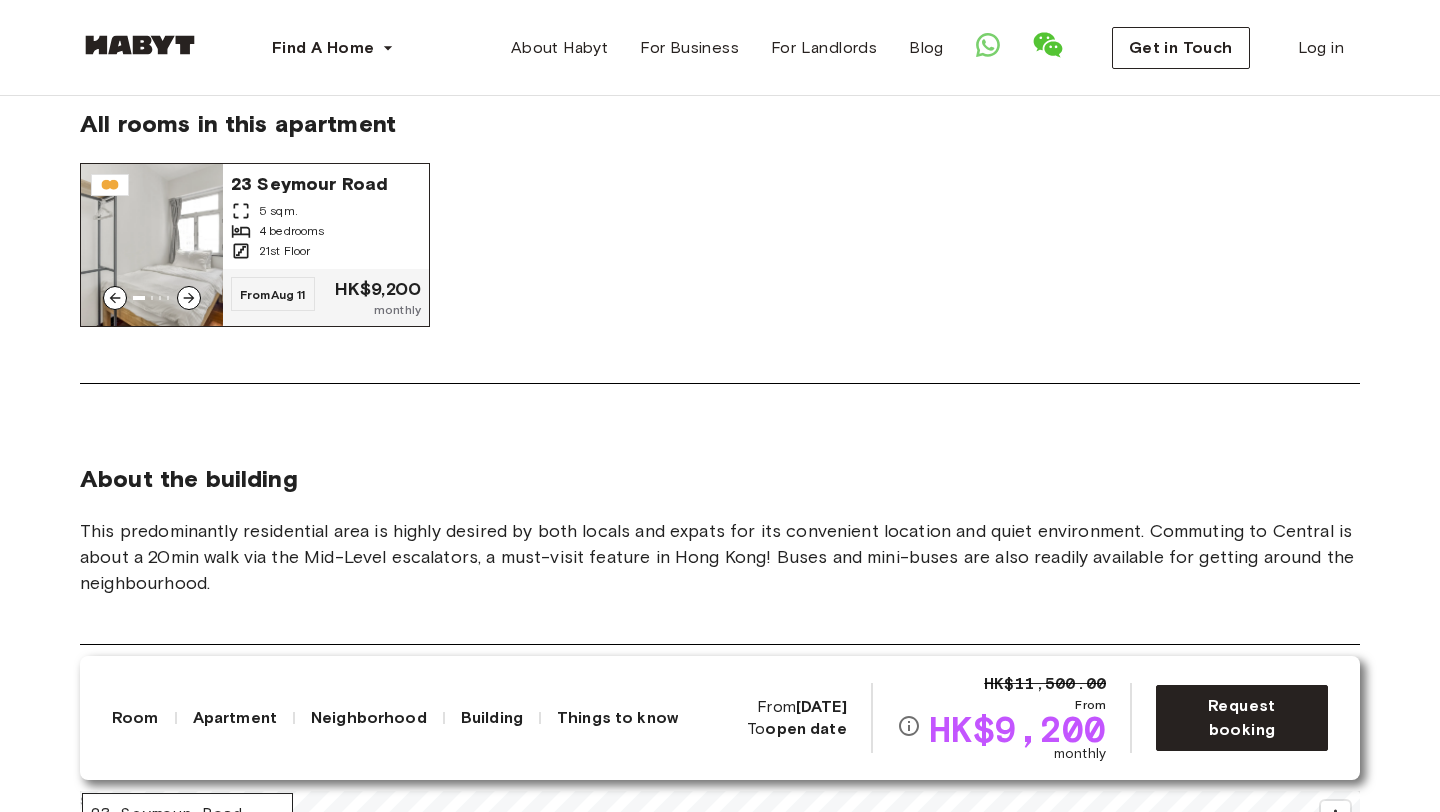 click on "4 bedrooms" at bounding box center (326, 231) 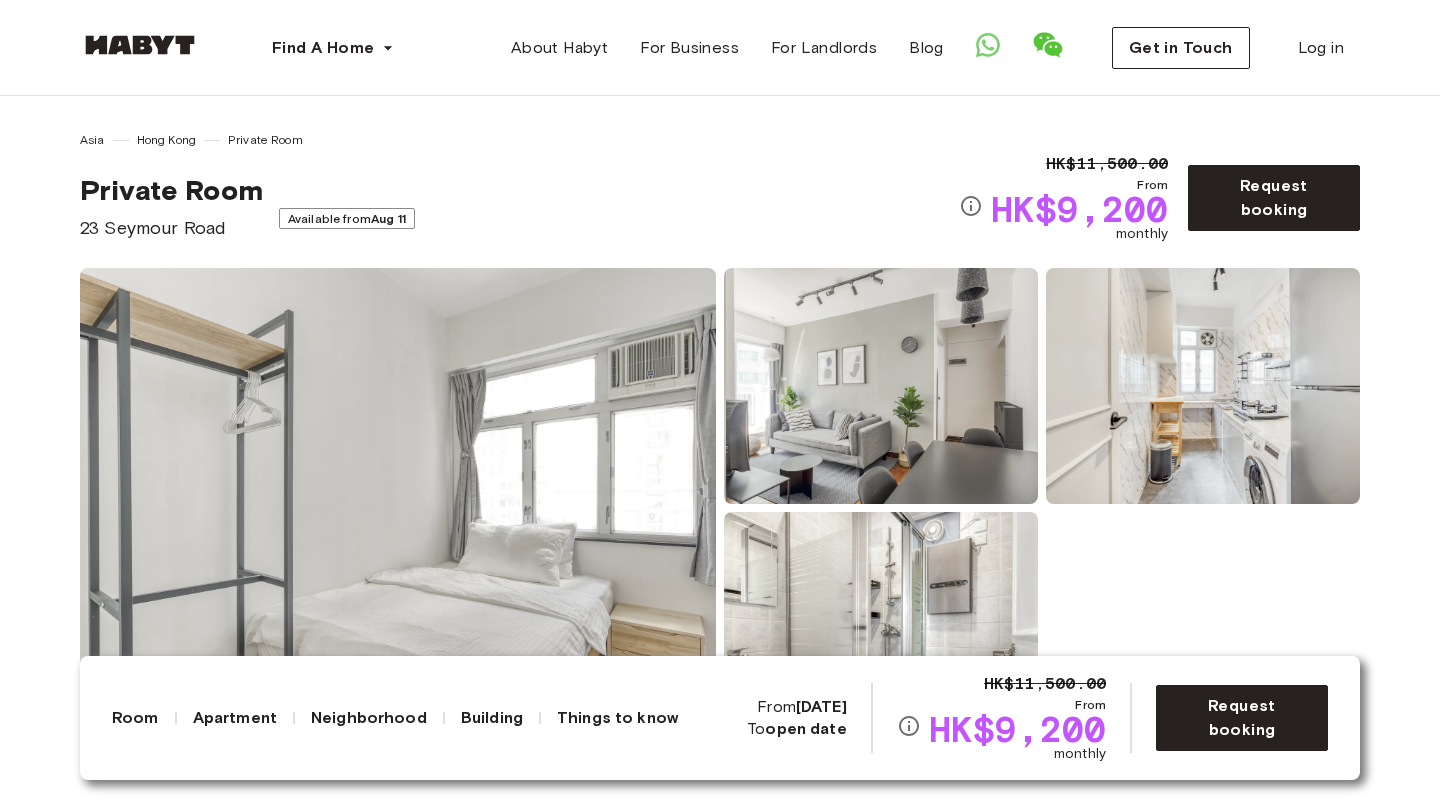 scroll, scrollTop: 0, scrollLeft: 0, axis: both 